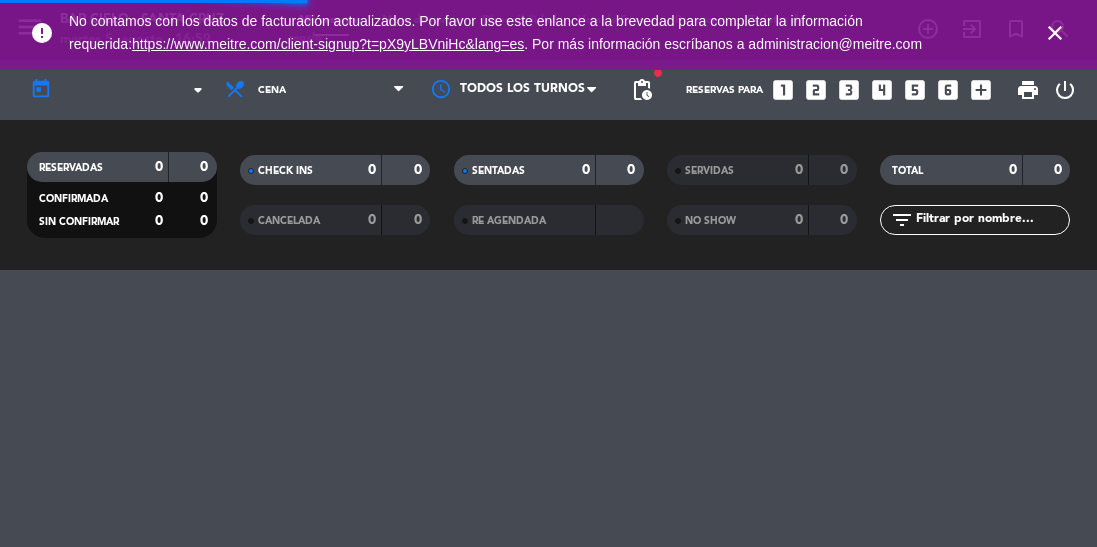 scroll, scrollTop: 0, scrollLeft: 0, axis: both 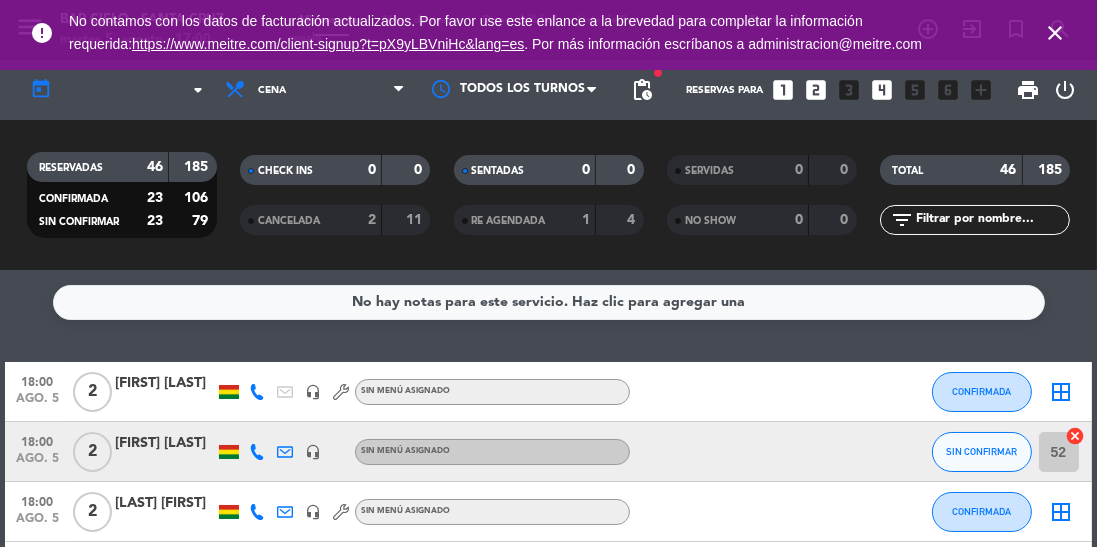 click on "close" at bounding box center (1055, 33) 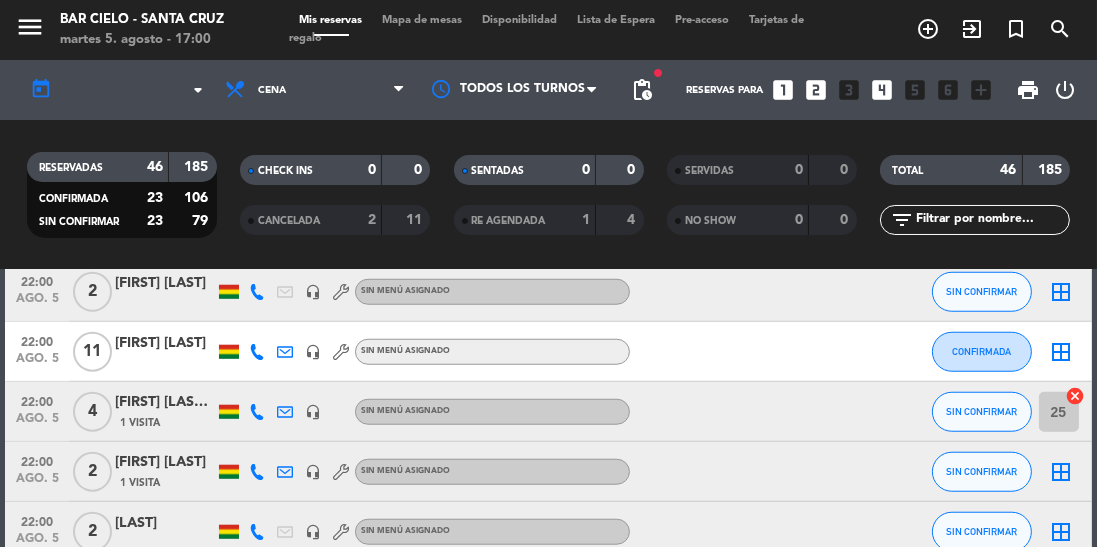 scroll, scrollTop: 1964, scrollLeft: 0, axis: vertical 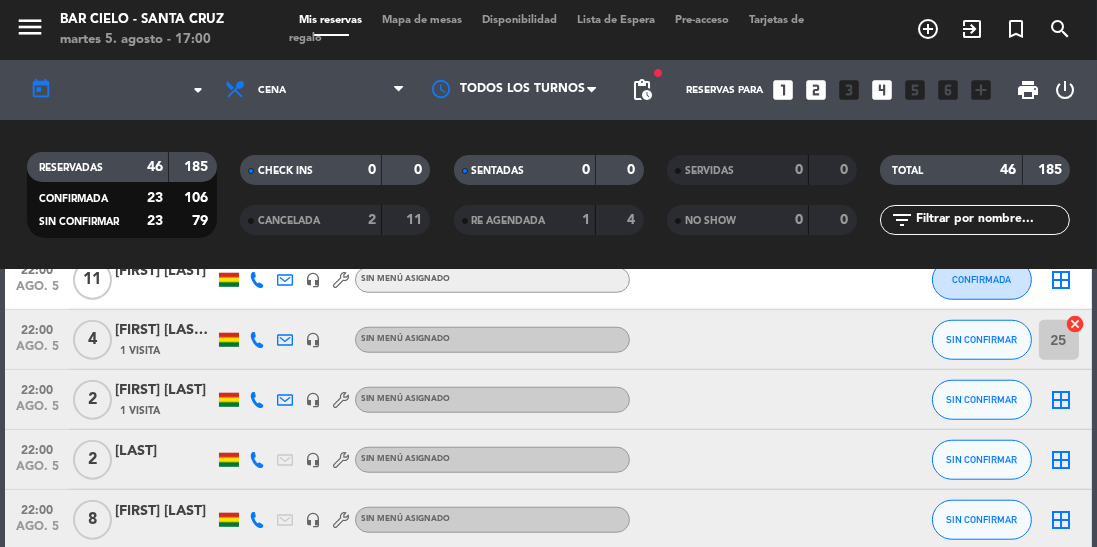 click 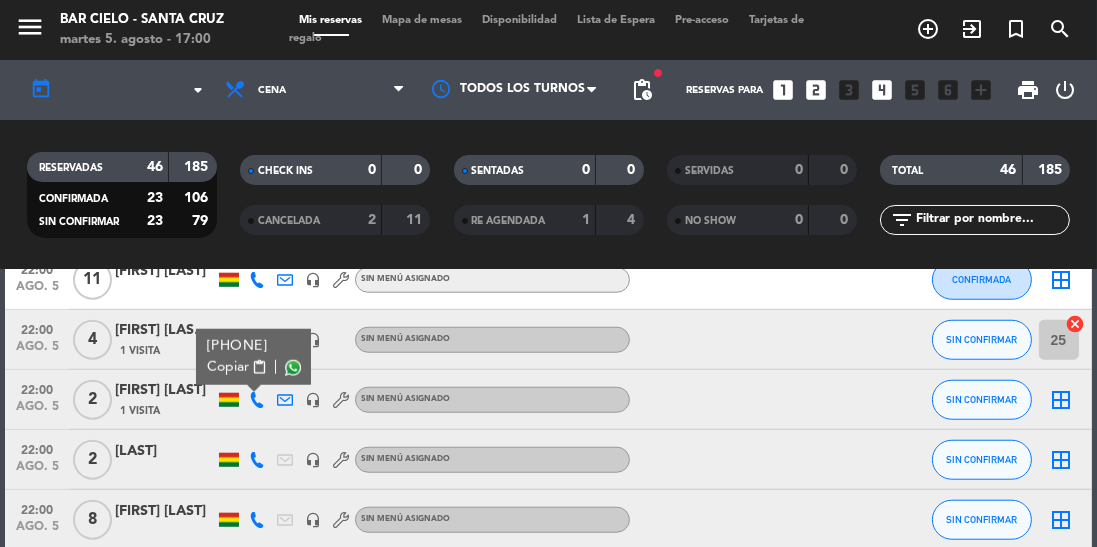 click at bounding box center [293, 368] 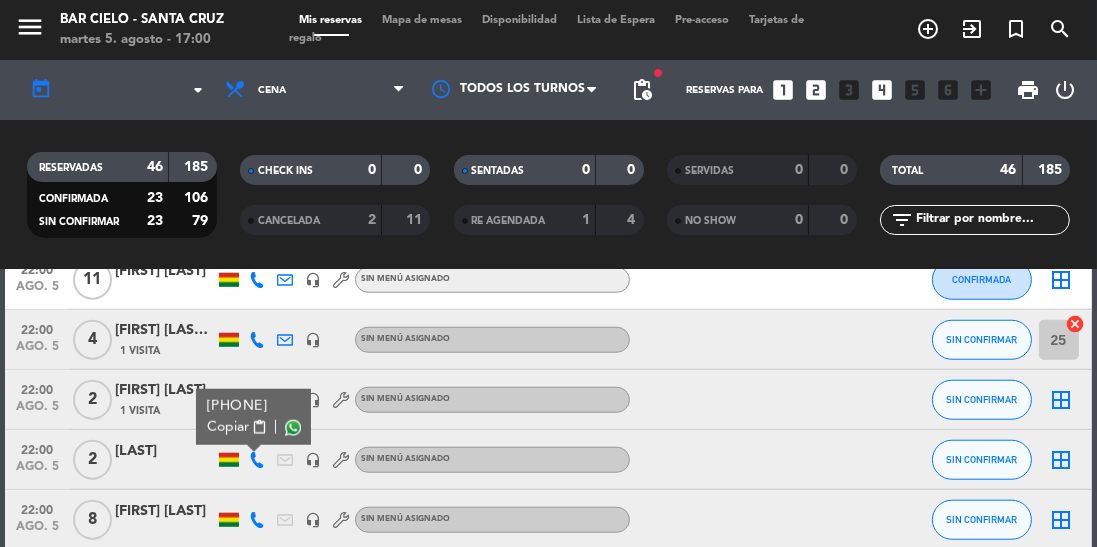 click at bounding box center [293, 428] 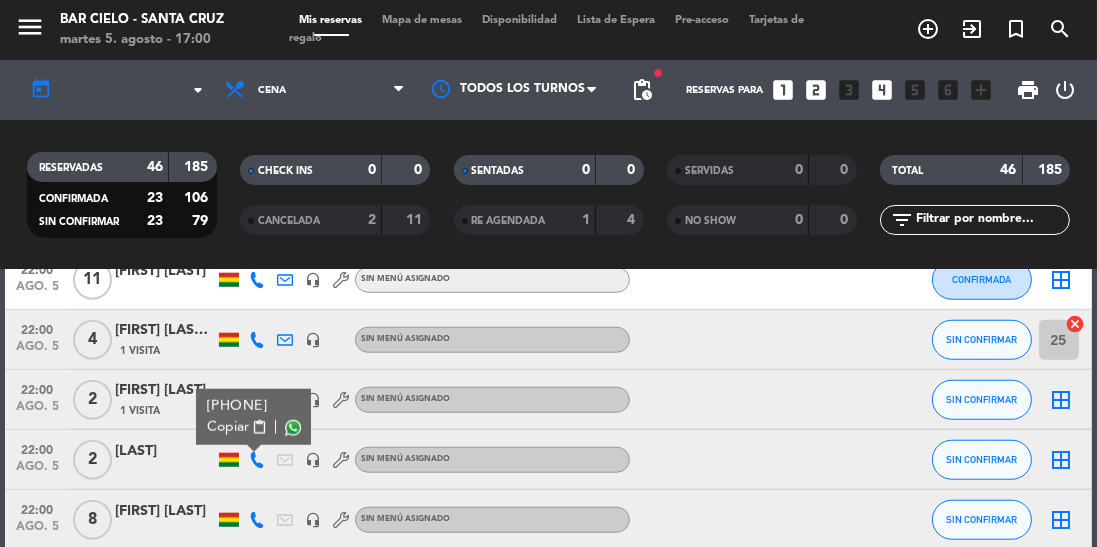 scroll, scrollTop: 2097, scrollLeft: 0, axis: vertical 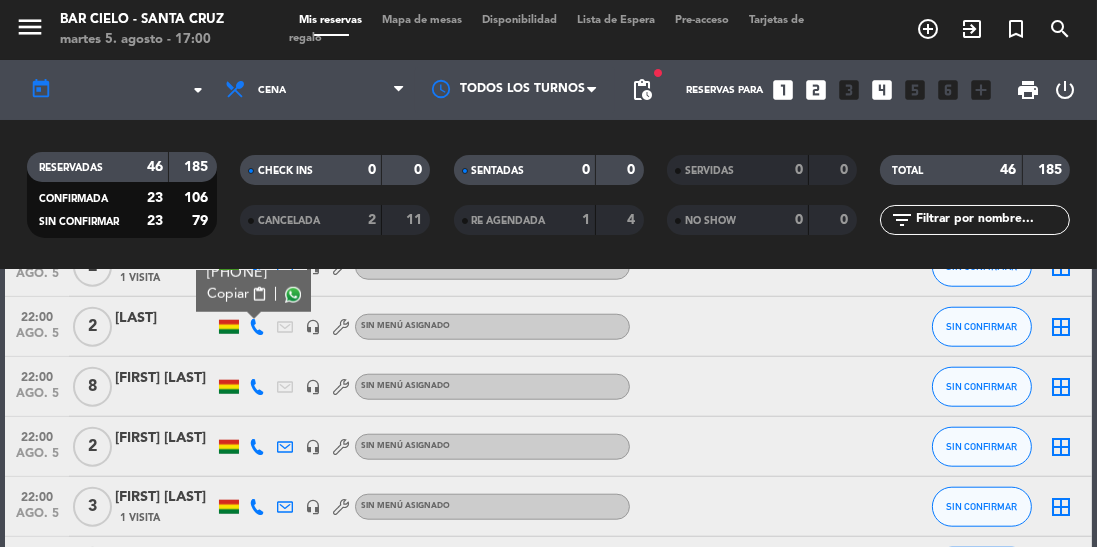 click 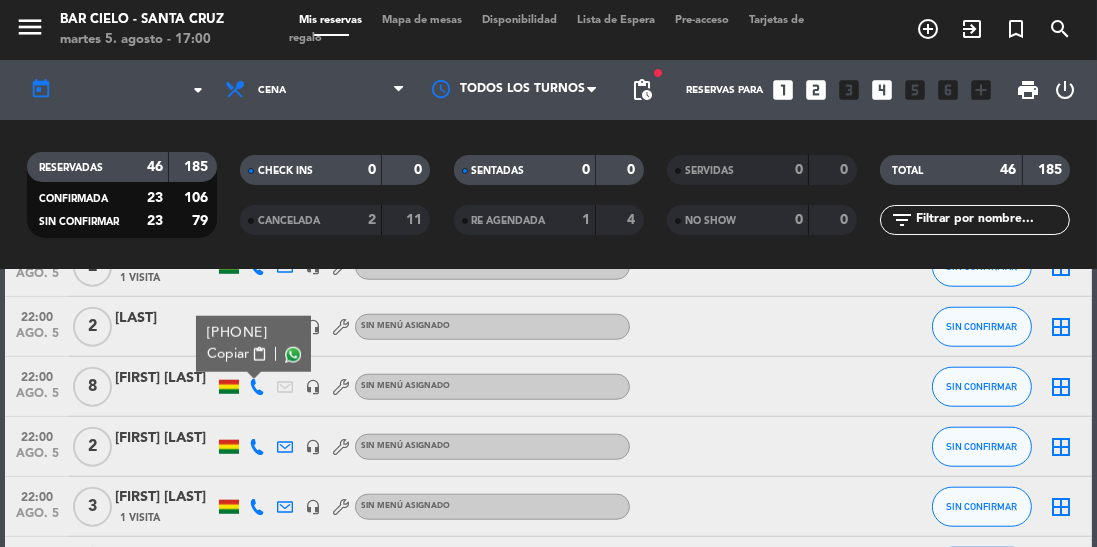 click at bounding box center (293, 355) 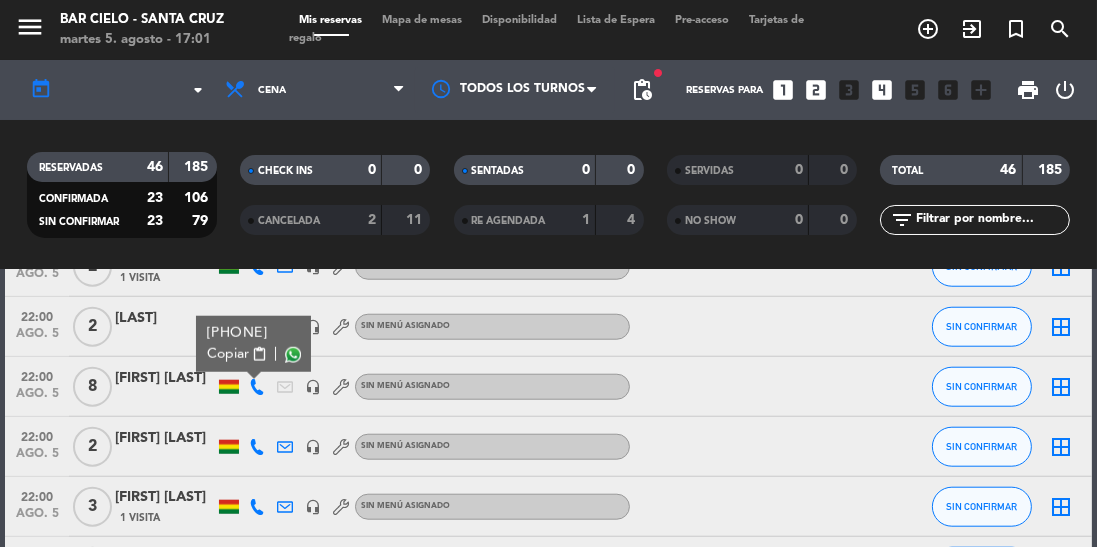 click 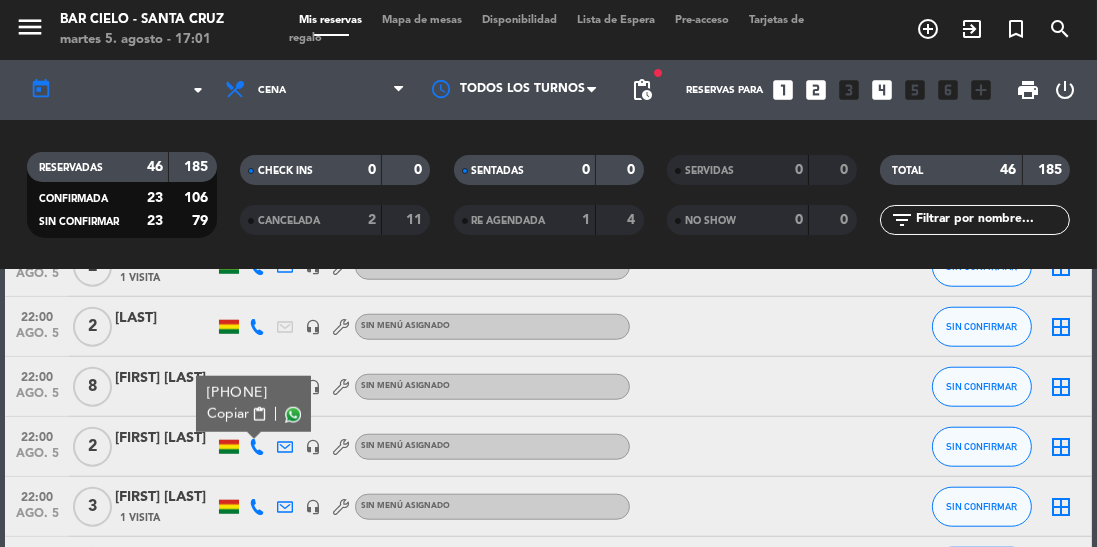 click at bounding box center [293, 415] 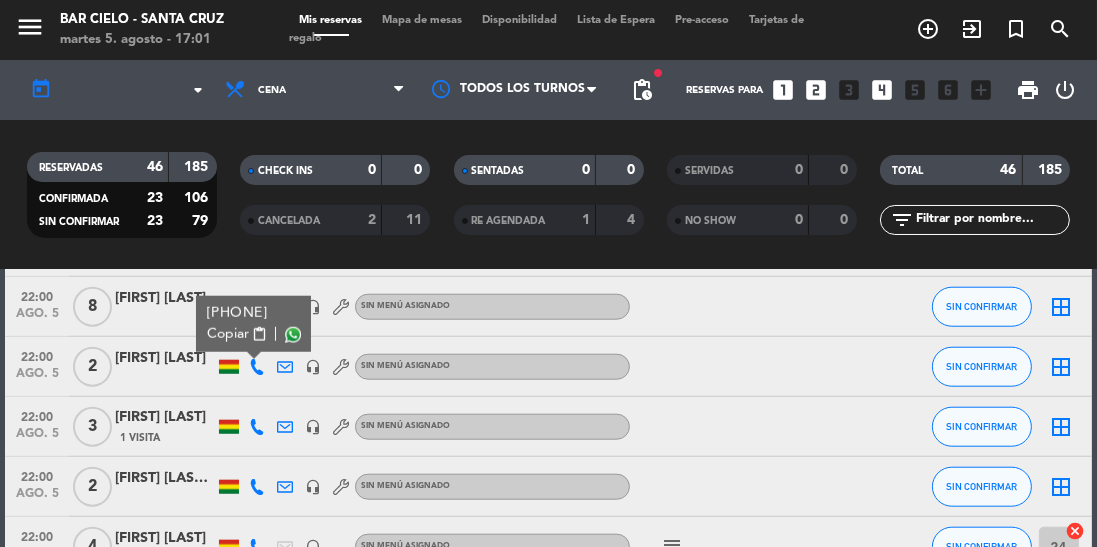 scroll, scrollTop: 2212, scrollLeft: 0, axis: vertical 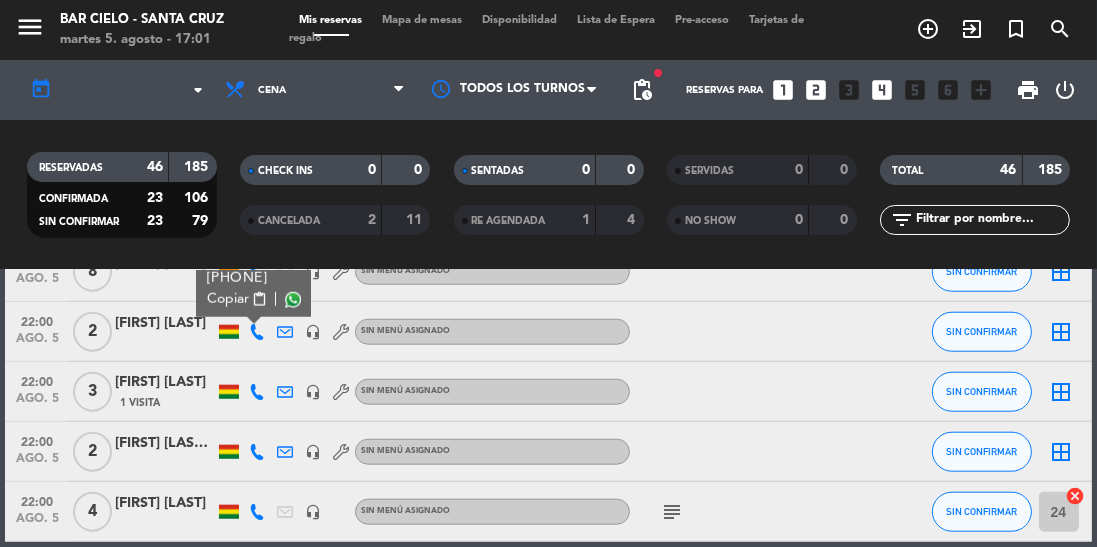 click 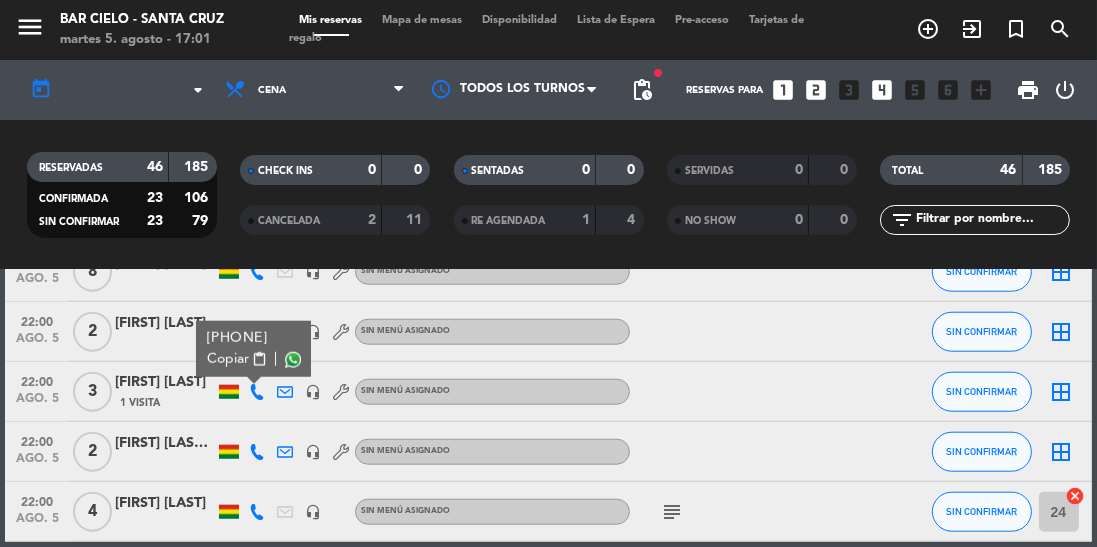 click at bounding box center [293, 360] 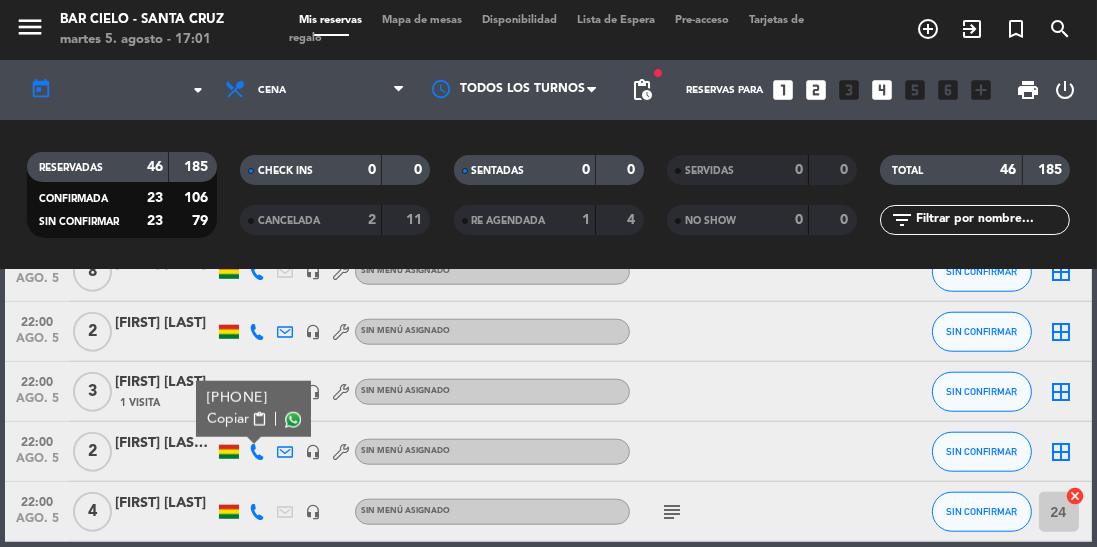 click at bounding box center [293, 420] 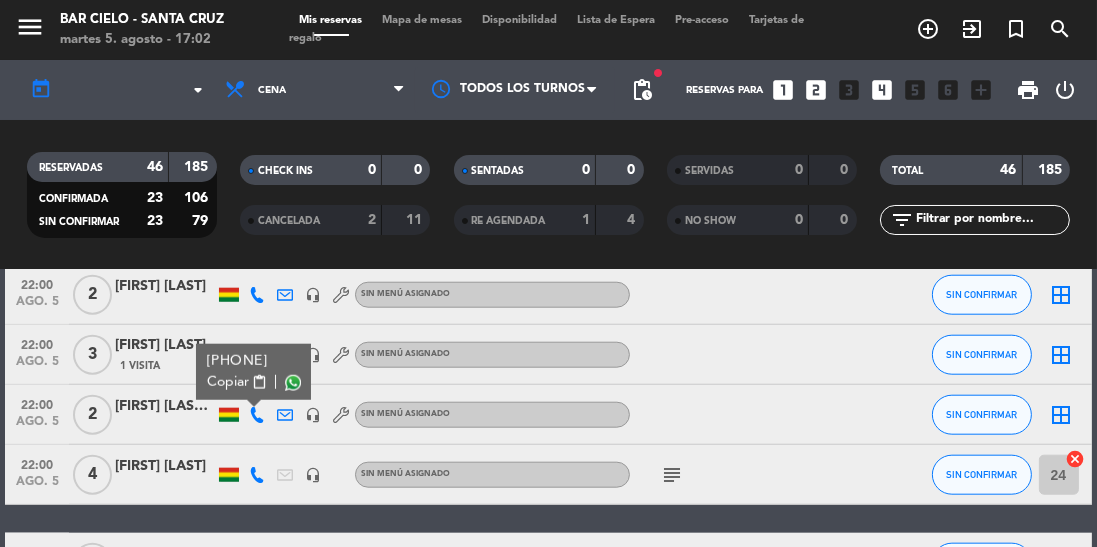 scroll, scrollTop: 2259, scrollLeft: 0, axis: vertical 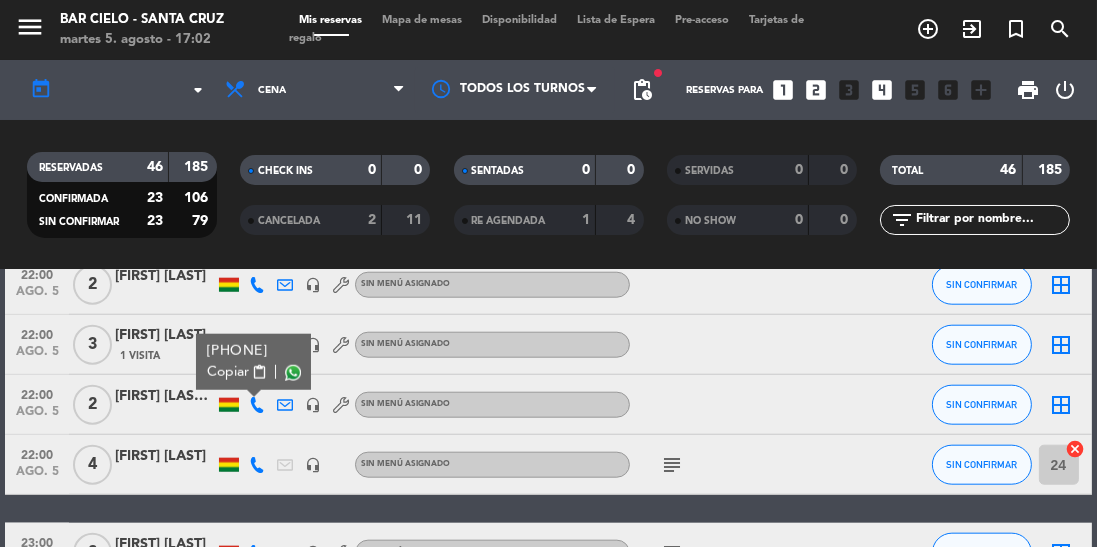 click 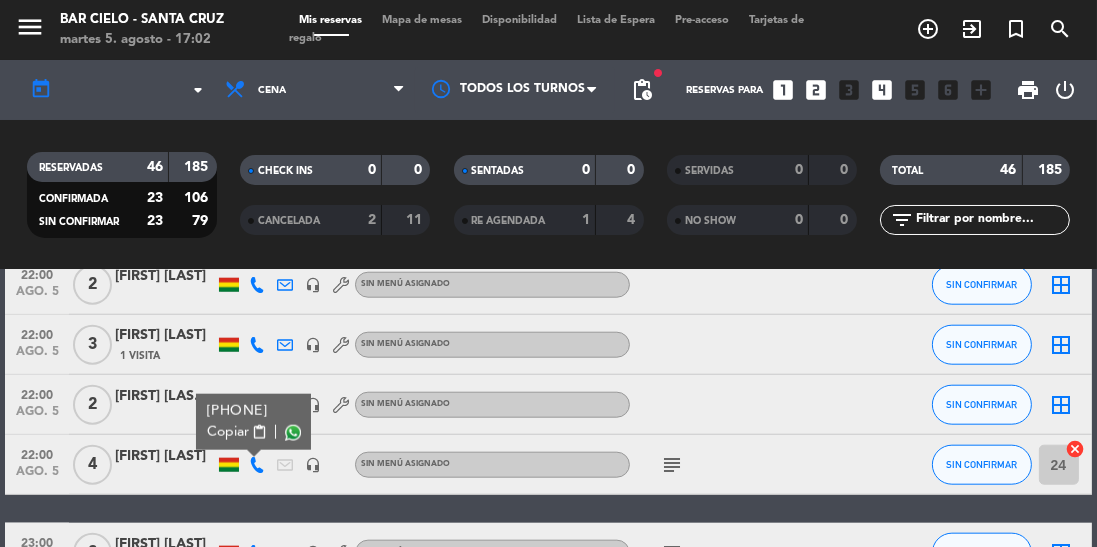 click at bounding box center [293, 433] 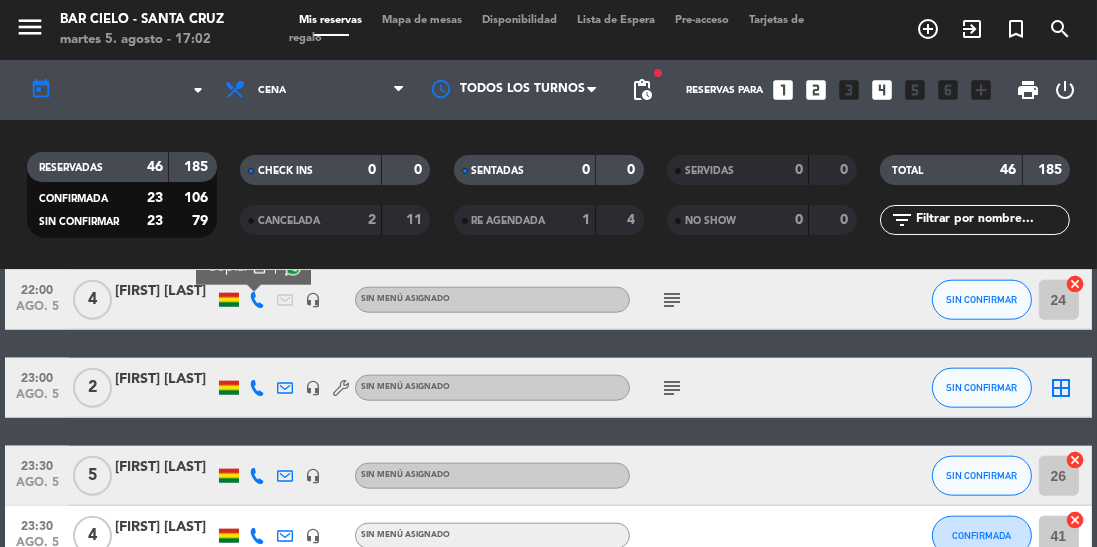 scroll, scrollTop: 2425, scrollLeft: 0, axis: vertical 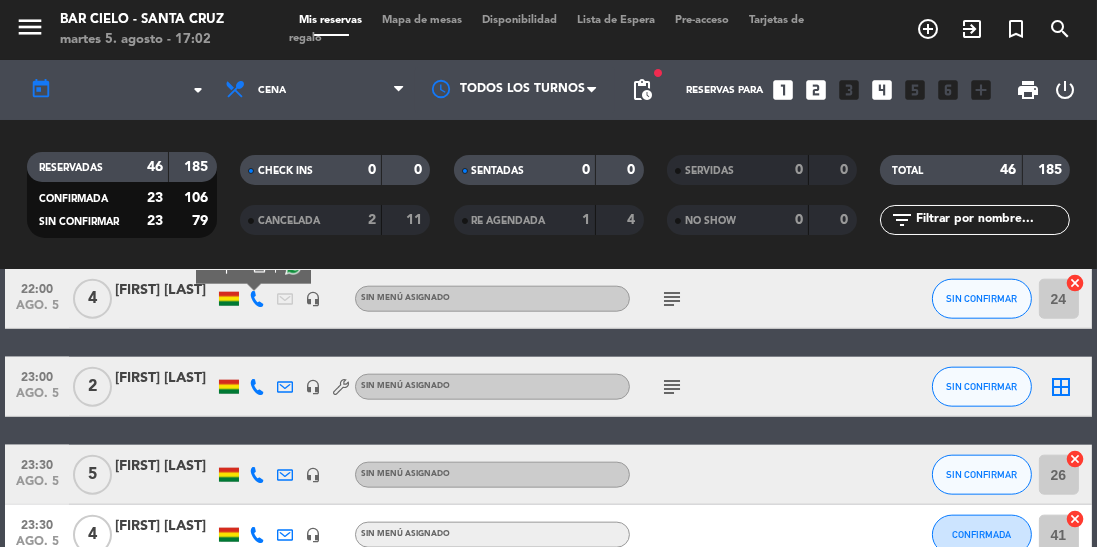 click 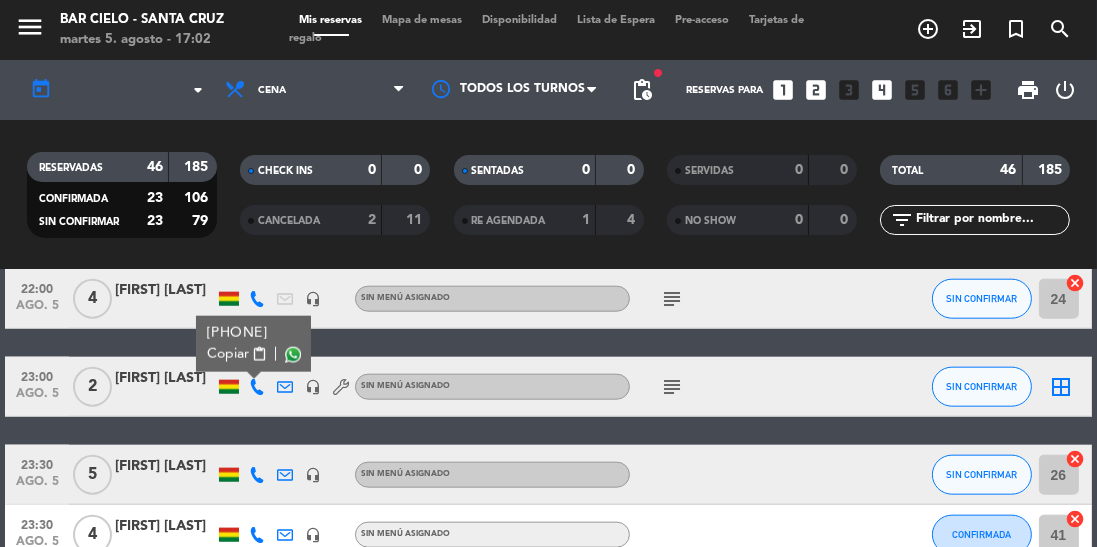click at bounding box center [293, 355] 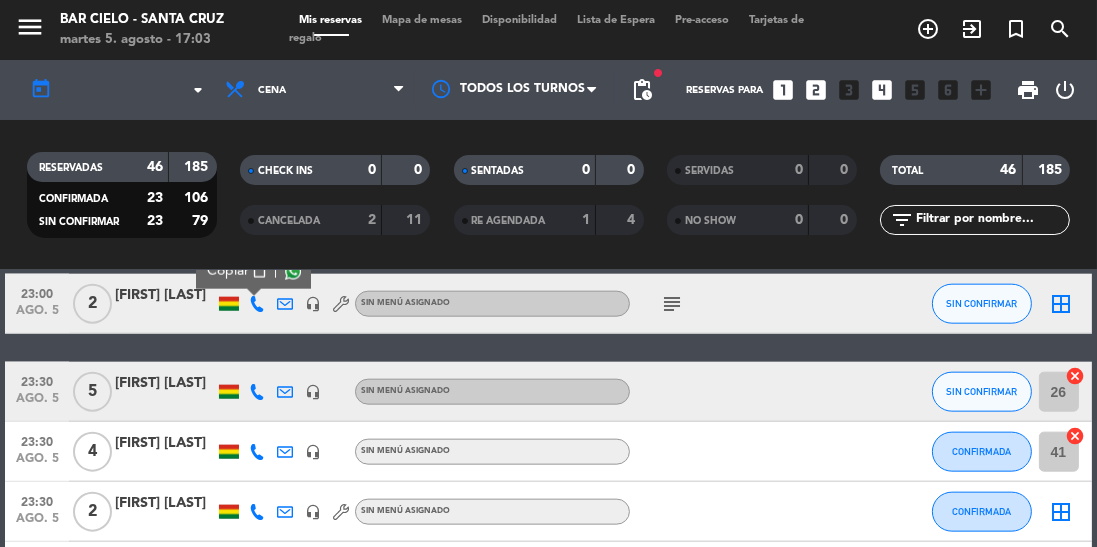 scroll, scrollTop: 2510, scrollLeft: 0, axis: vertical 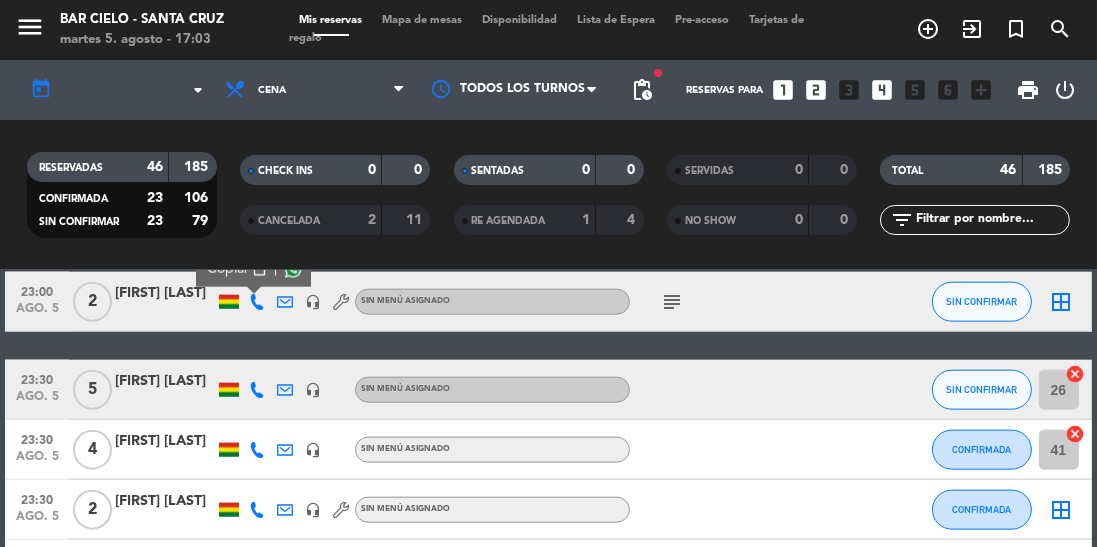 click 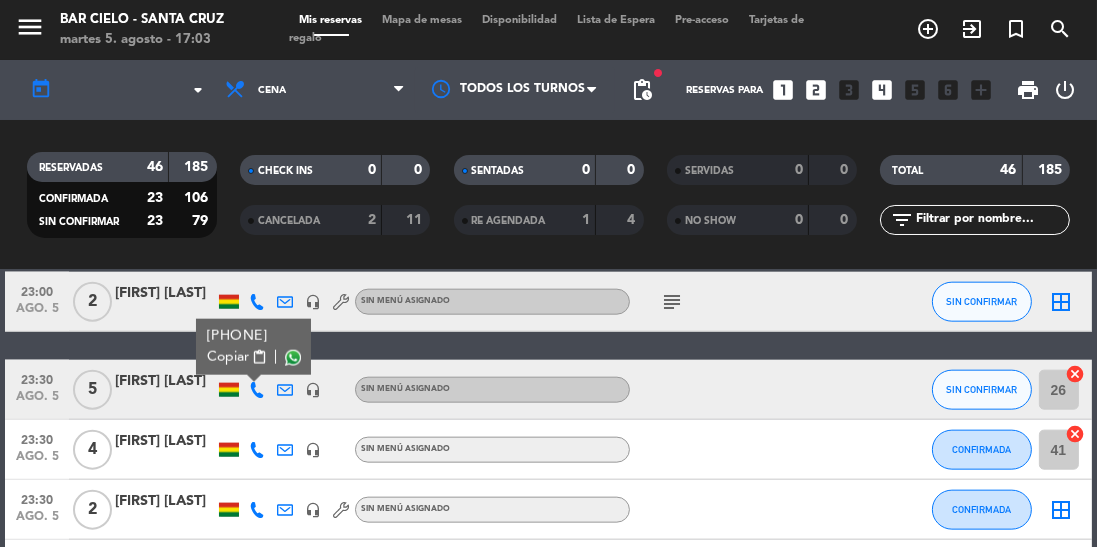 click at bounding box center (293, 358) 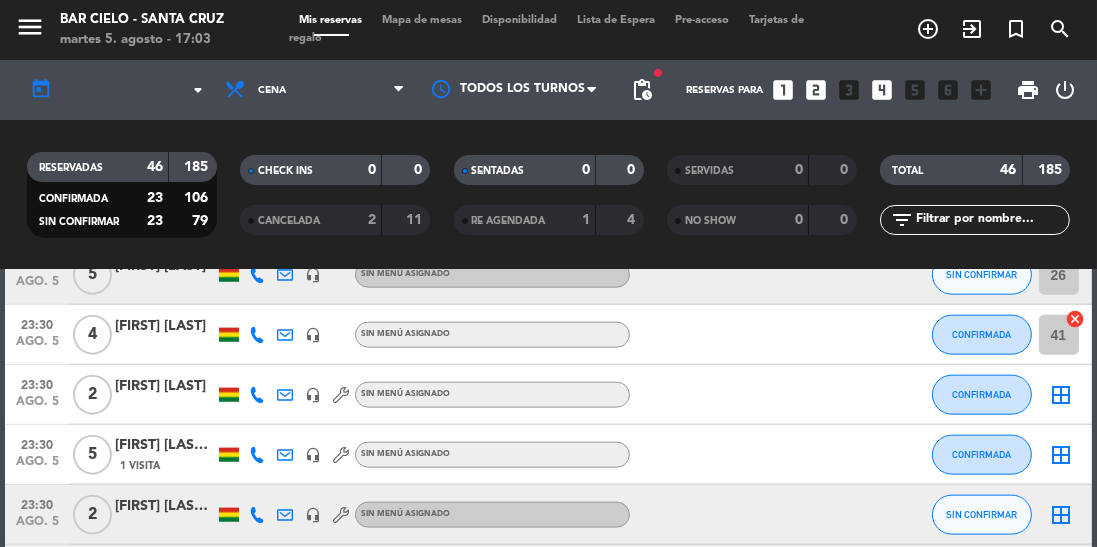 scroll, scrollTop: 2746, scrollLeft: 0, axis: vertical 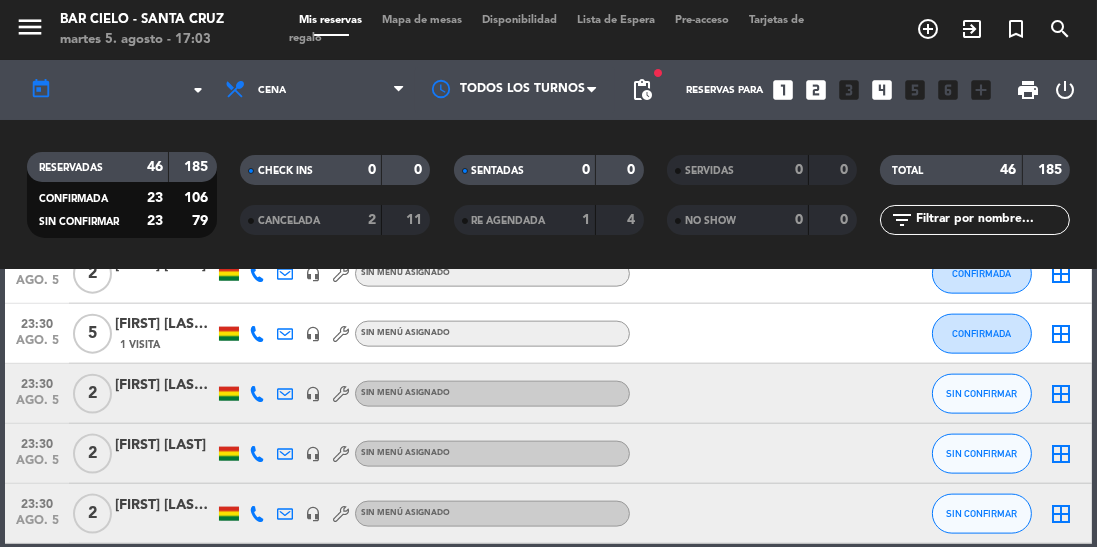 click 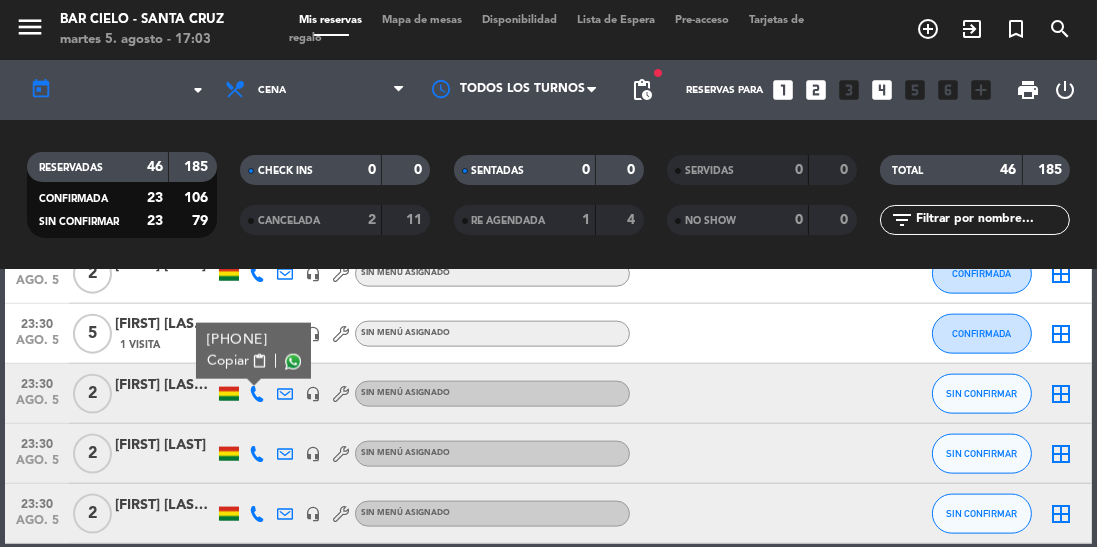 click at bounding box center (293, 362) 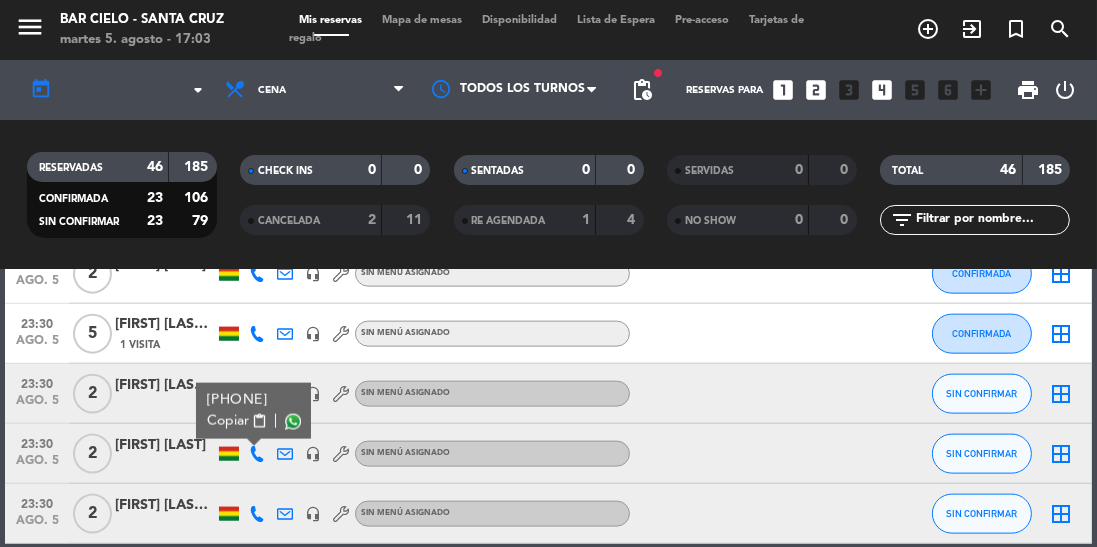 click at bounding box center [293, 422] 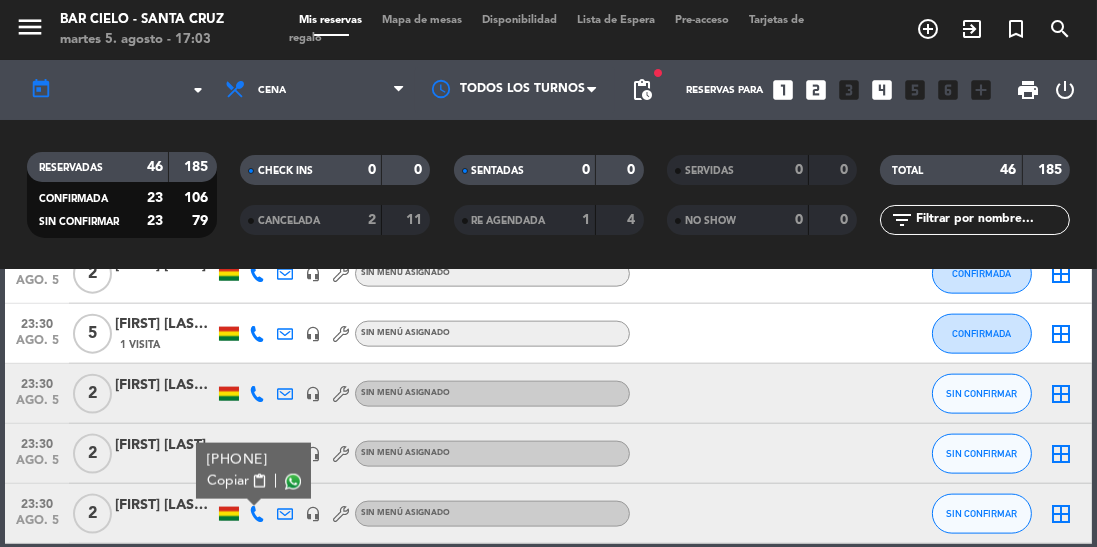 click at bounding box center (293, 482) 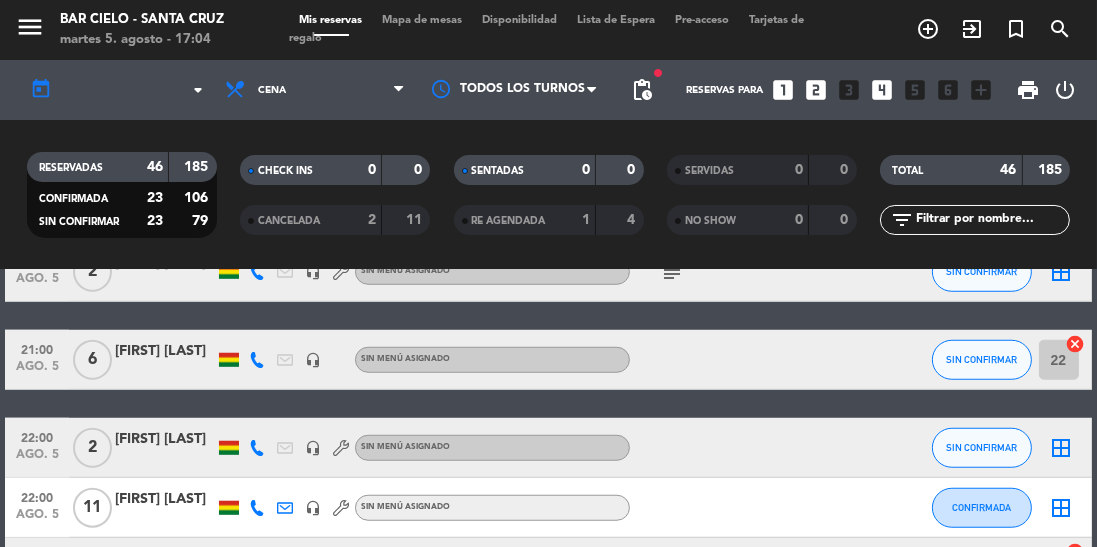 scroll, scrollTop: 0, scrollLeft: 0, axis: both 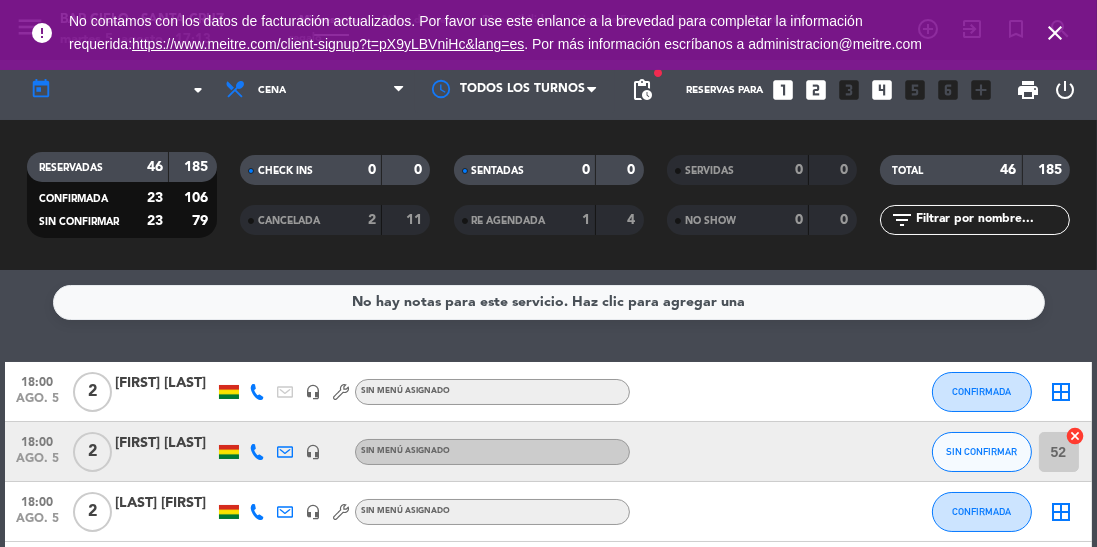 click on "close" at bounding box center [1055, 33] 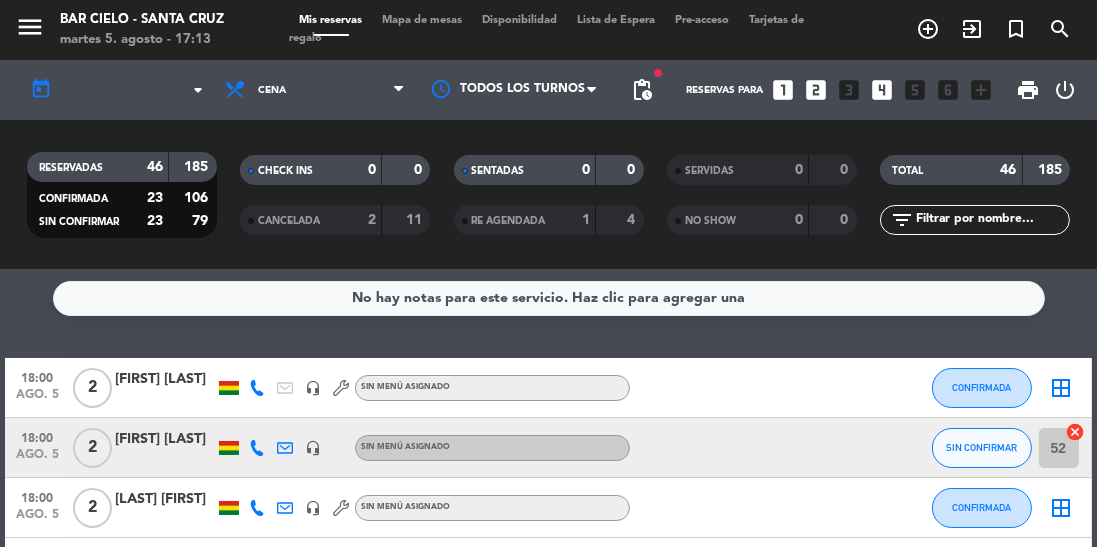 scroll, scrollTop: 0, scrollLeft: 0, axis: both 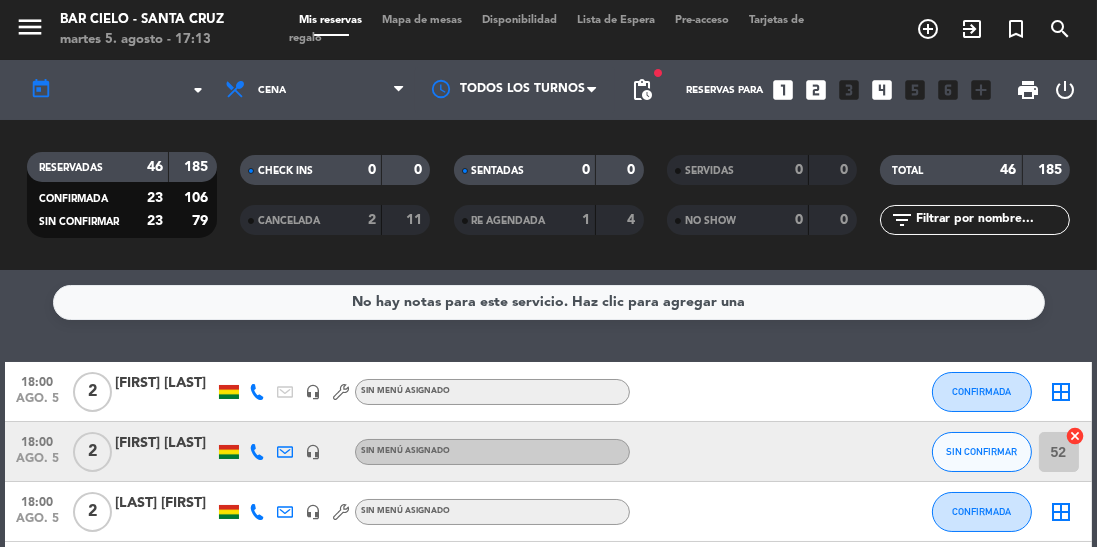 click 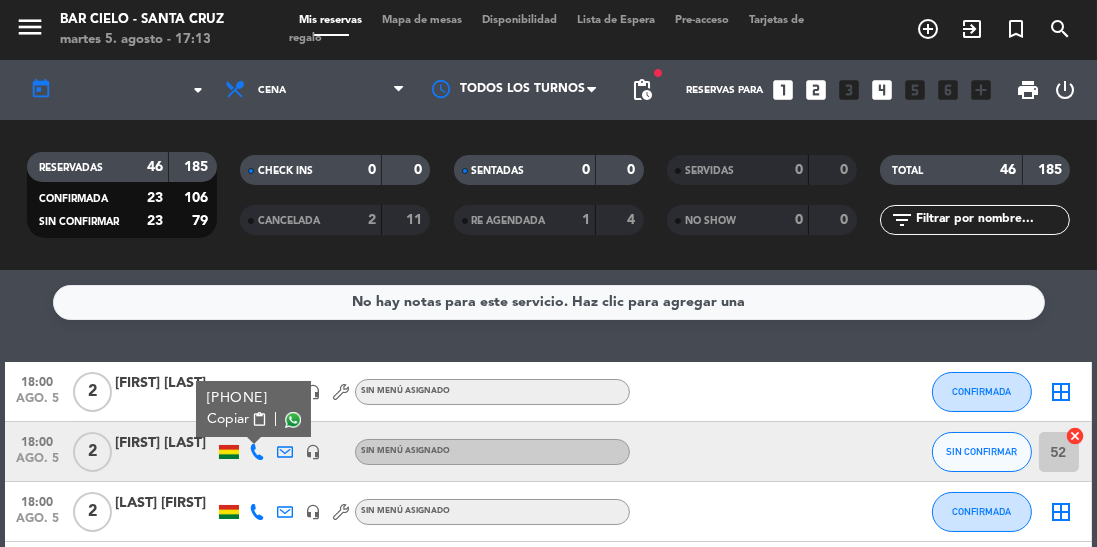 click at bounding box center (293, 420) 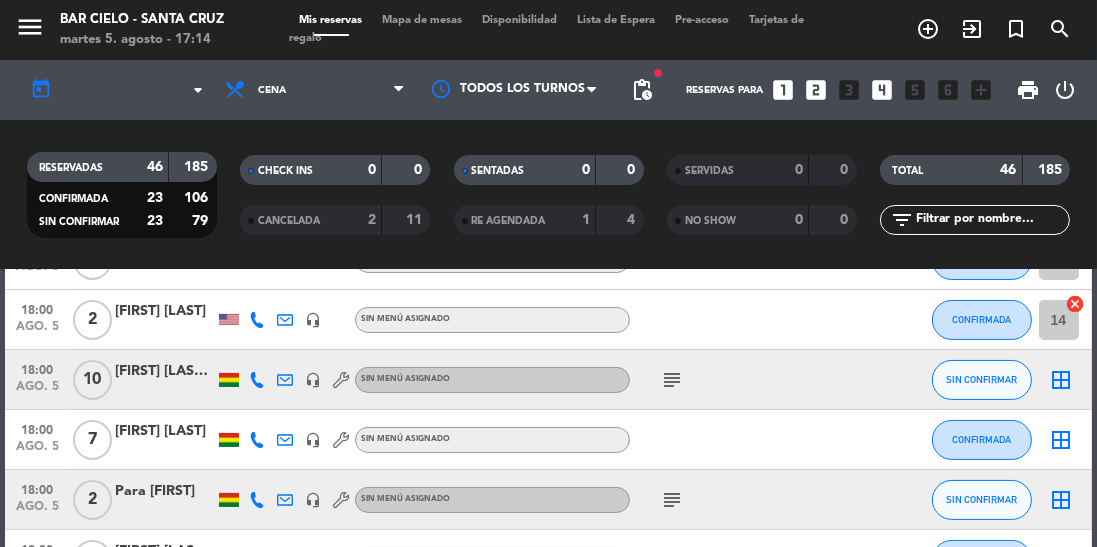 scroll, scrollTop: 453, scrollLeft: 0, axis: vertical 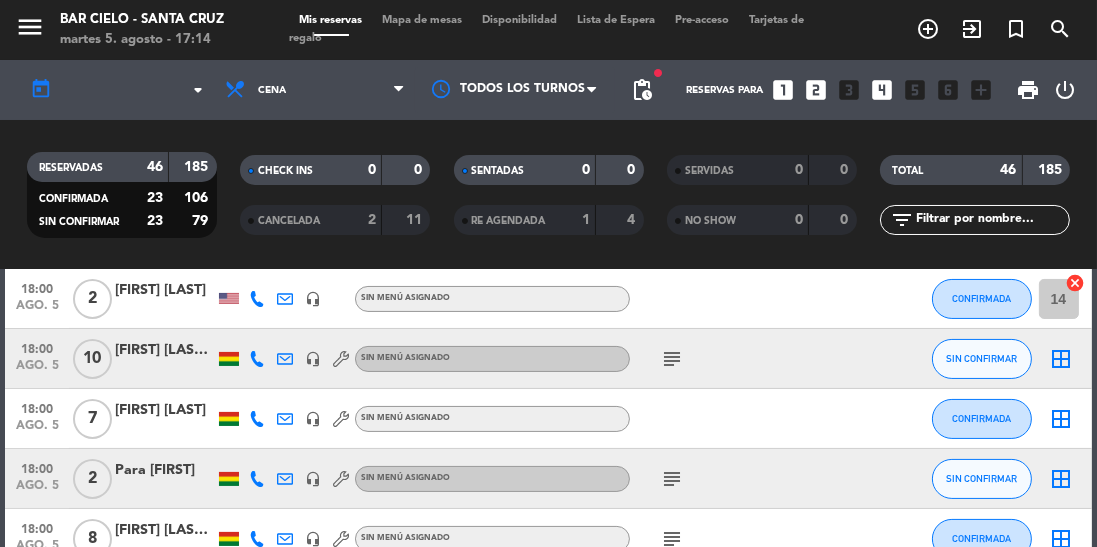 click 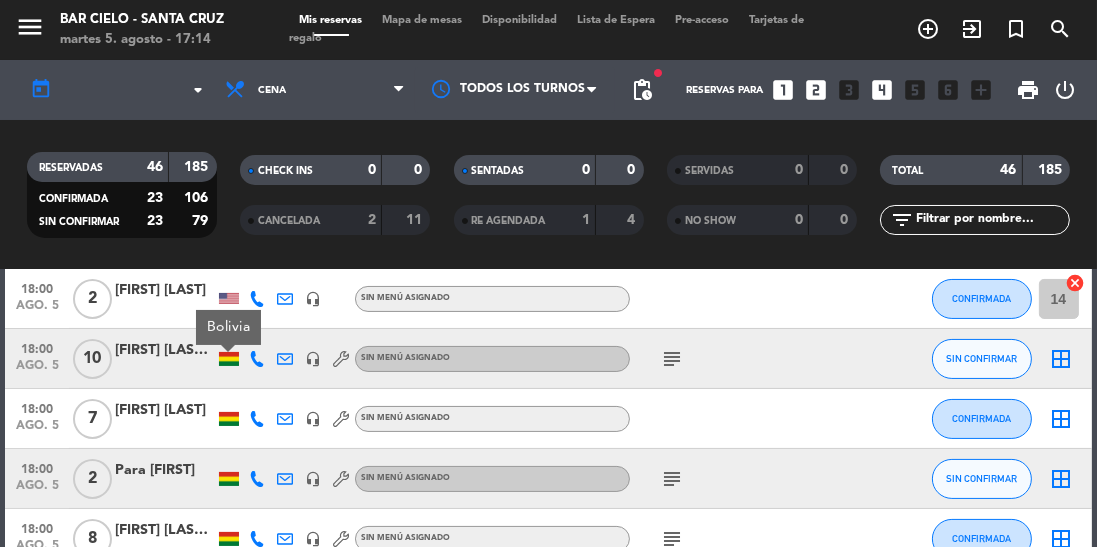 click 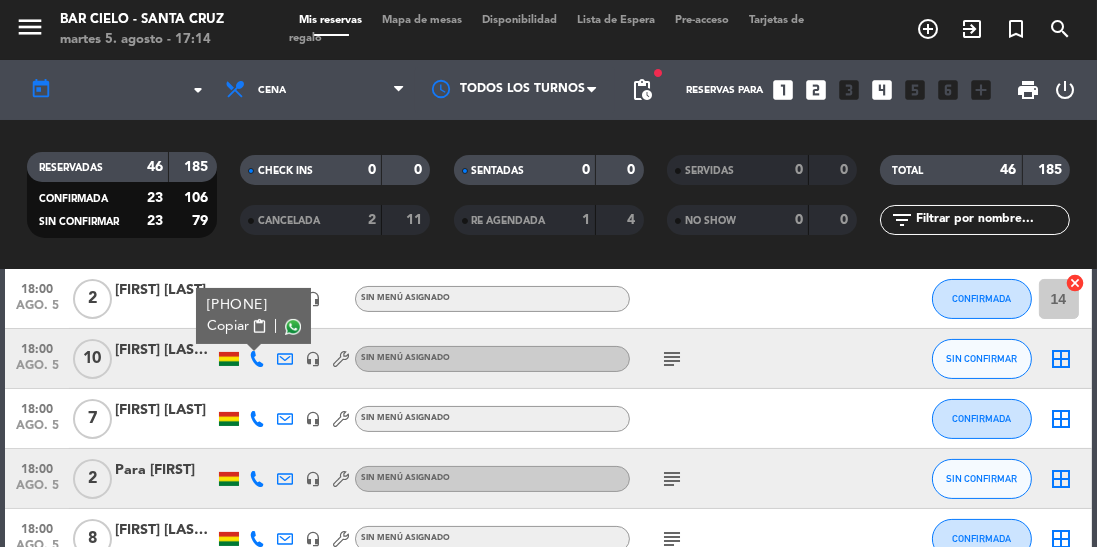 click at bounding box center [293, 327] 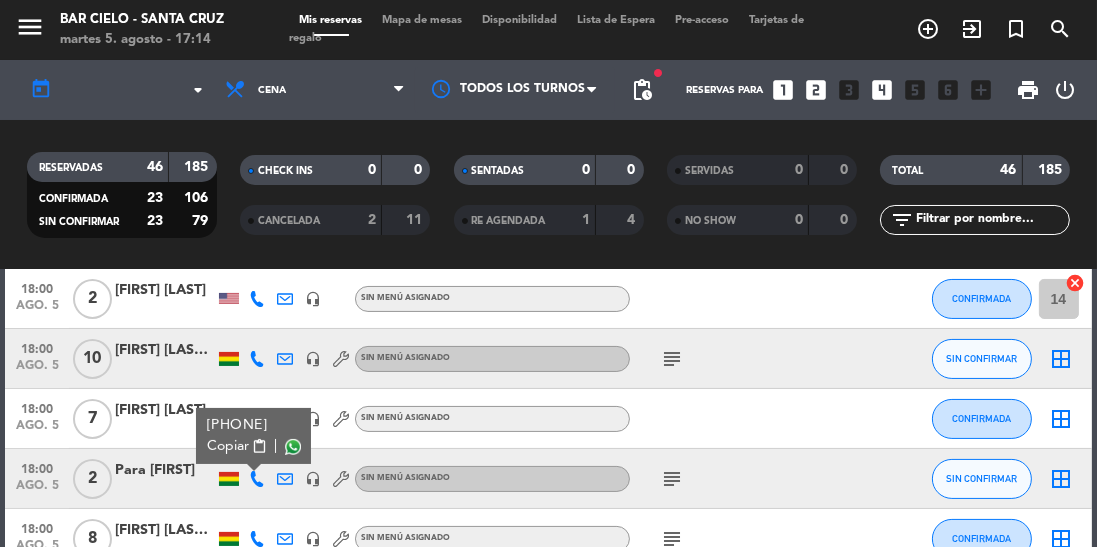 click at bounding box center (293, 447) 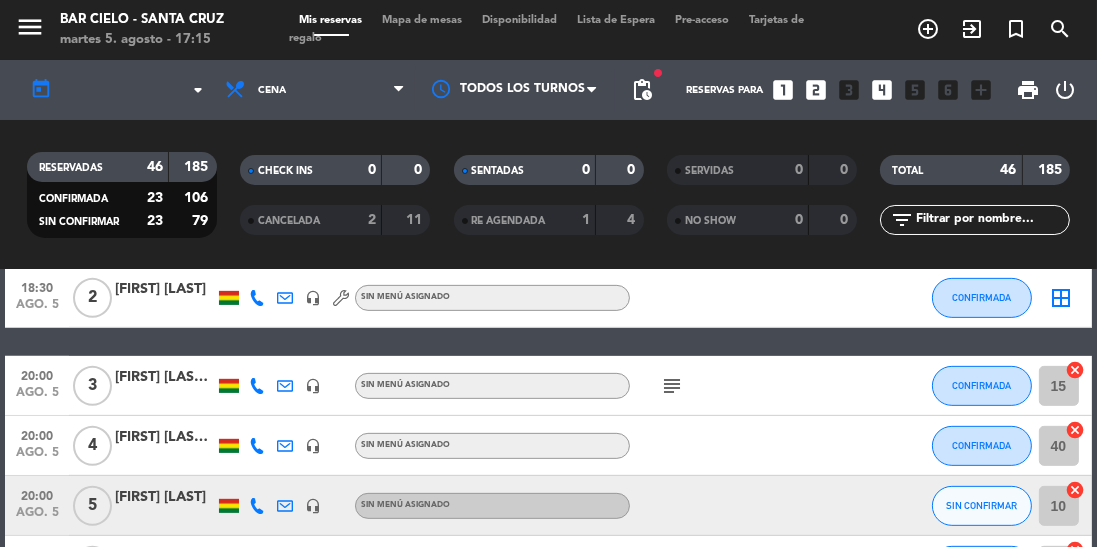 scroll, scrollTop: 1030, scrollLeft: 0, axis: vertical 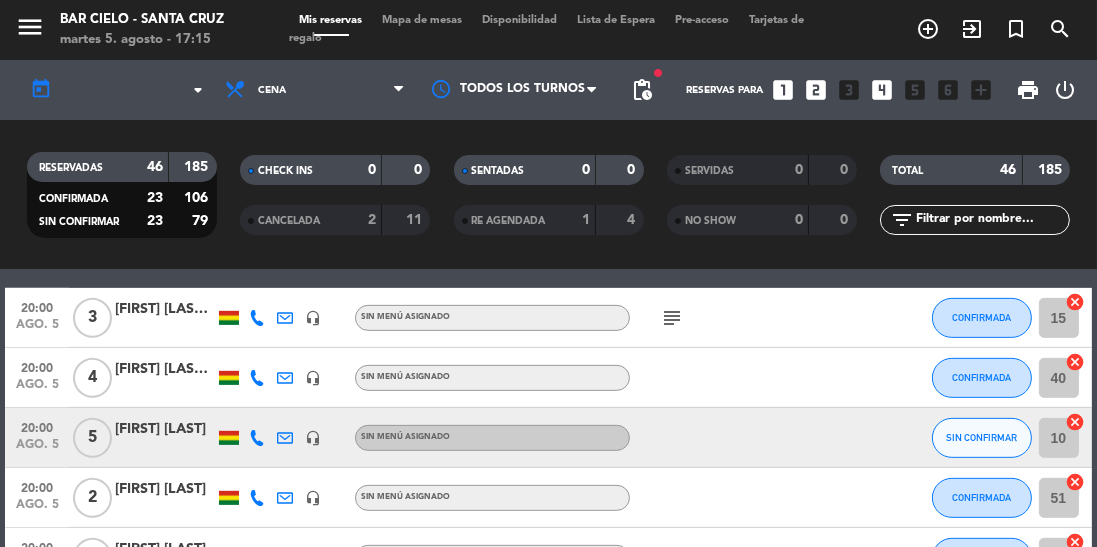click 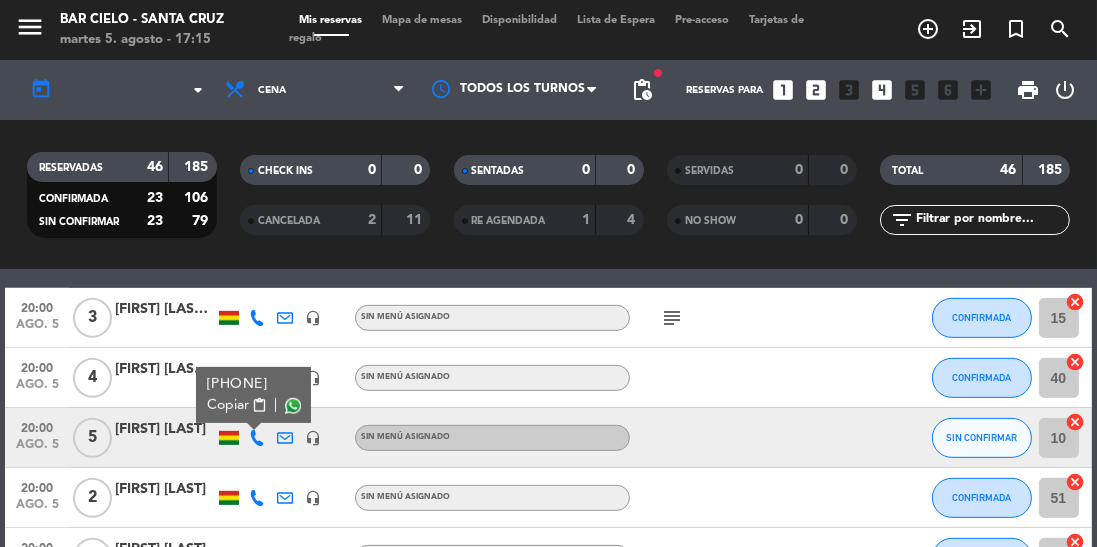 click at bounding box center [293, 406] 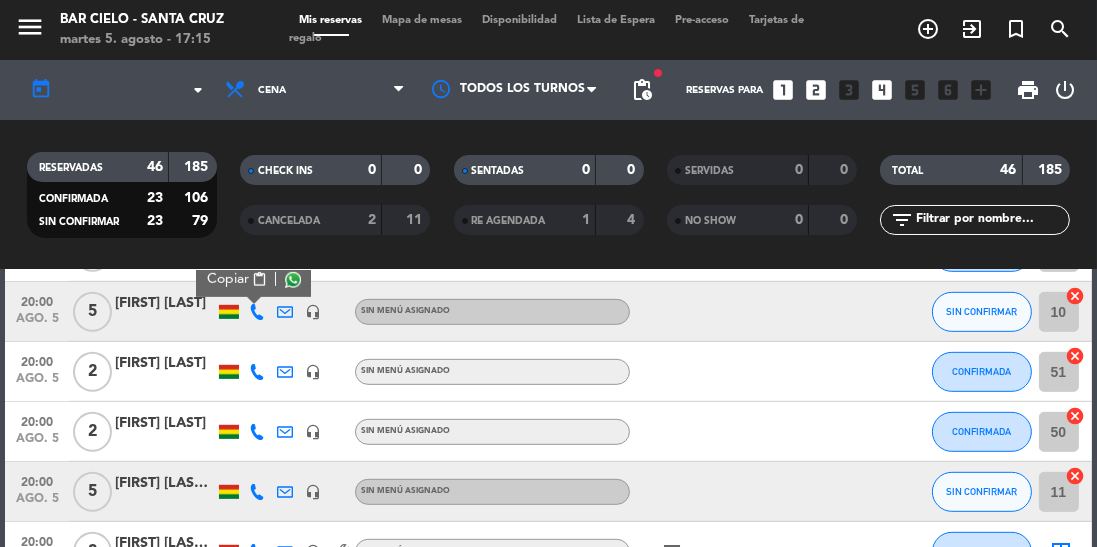 click 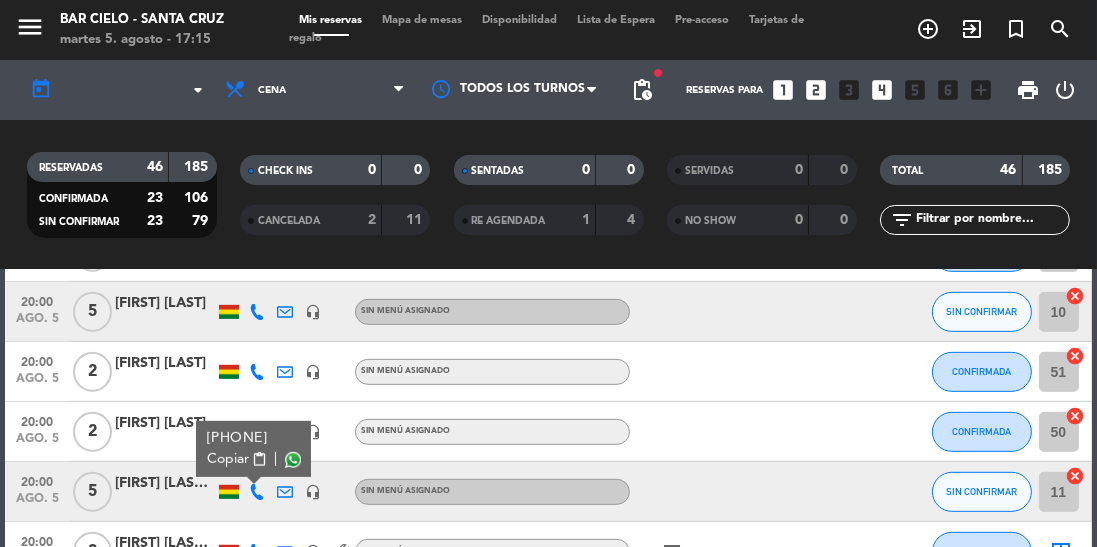 click at bounding box center [293, 460] 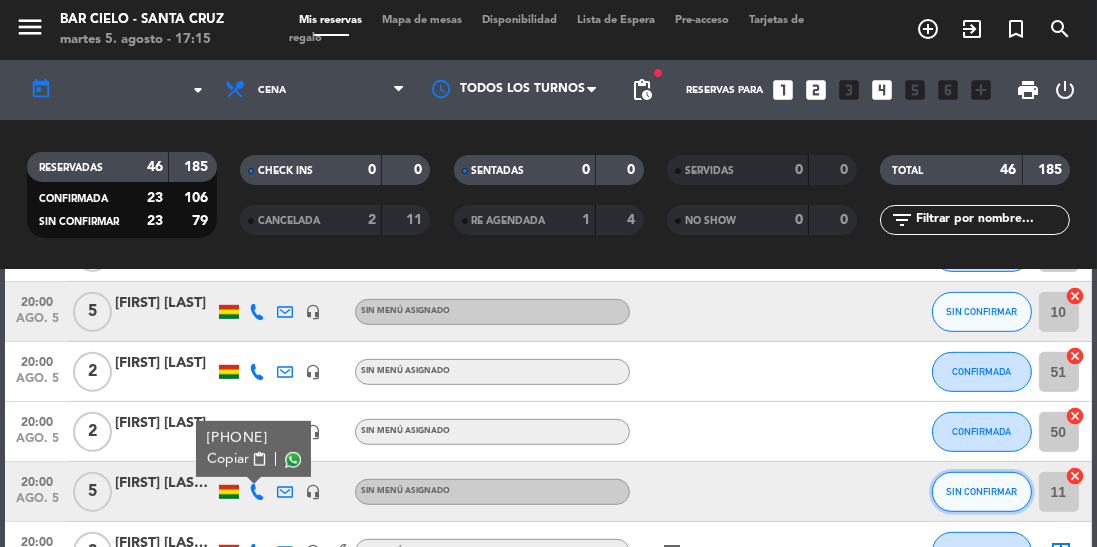 click on "SIN CONFIRMAR" 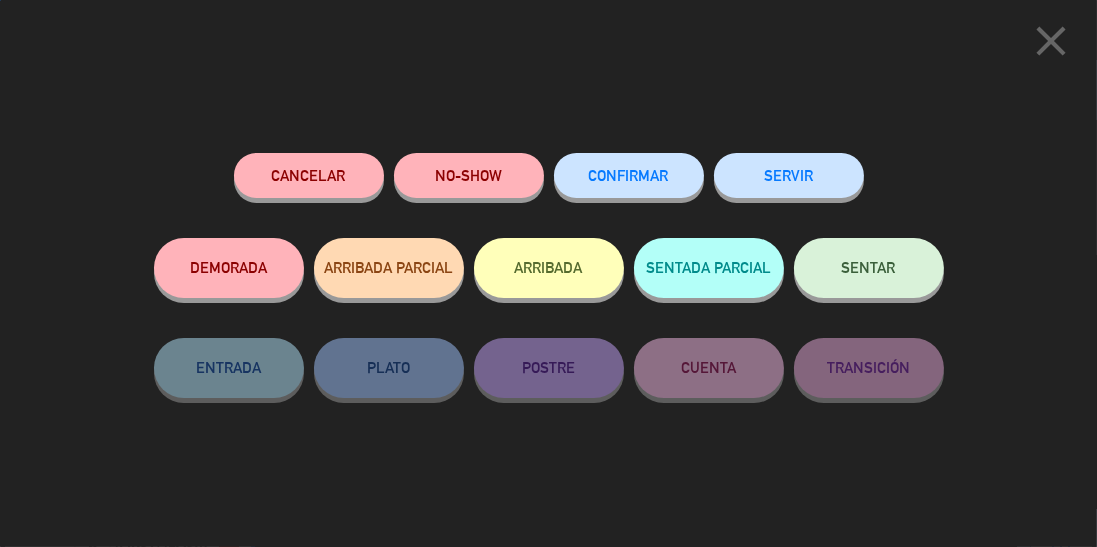 click on "CONFIRMAR" 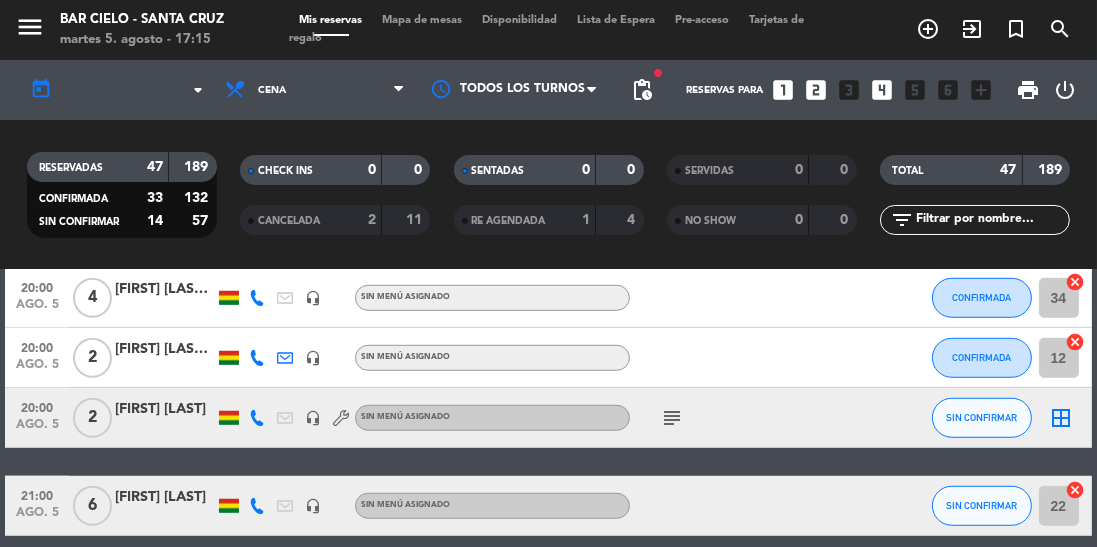 scroll, scrollTop: 1590, scrollLeft: 0, axis: vertical 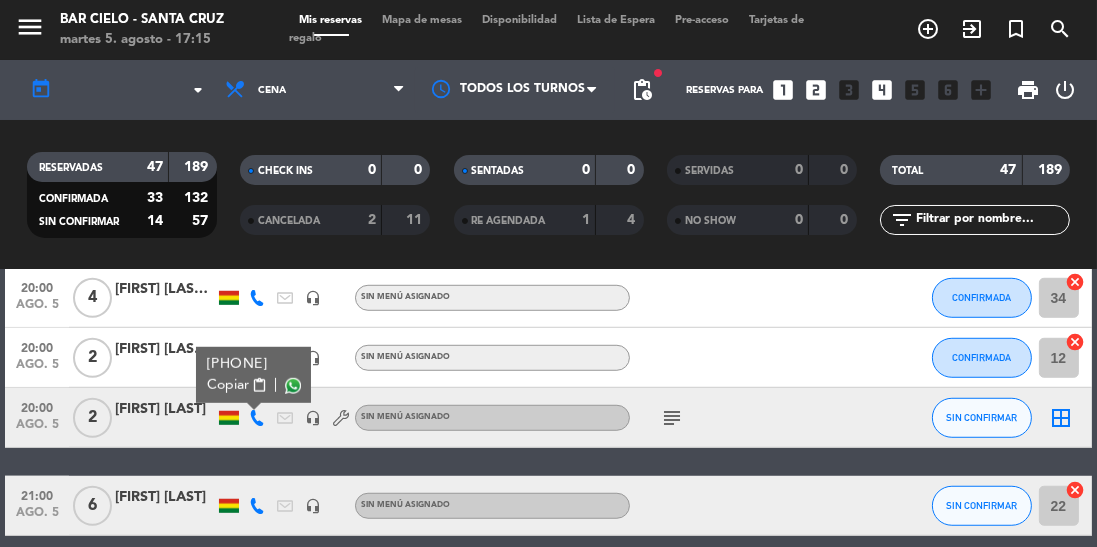 click at bounding box center [293, 386] 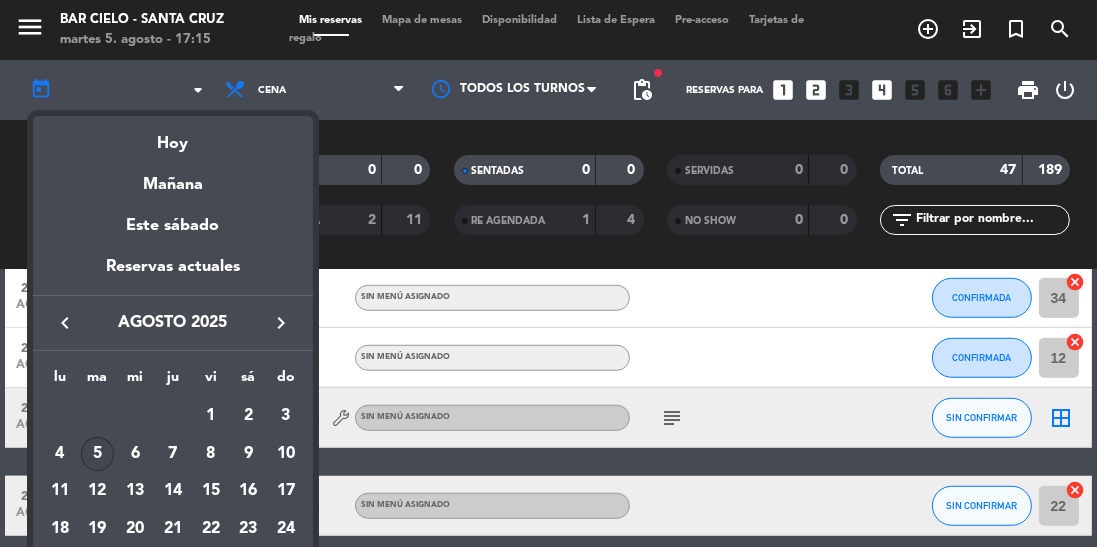 click on "Mañana" at bounding box center (173, 177) 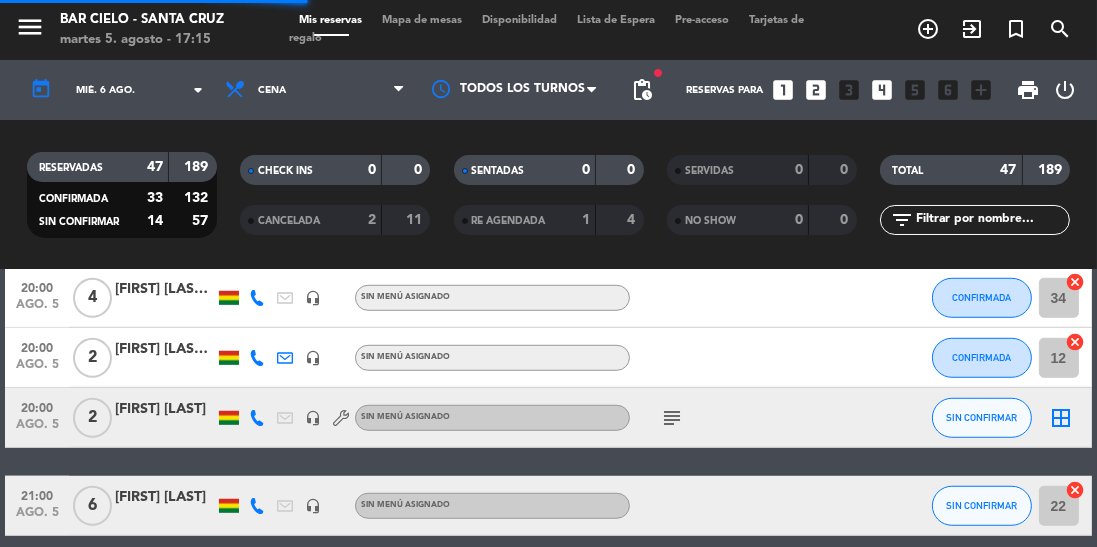 click on "mié. 6 ago." 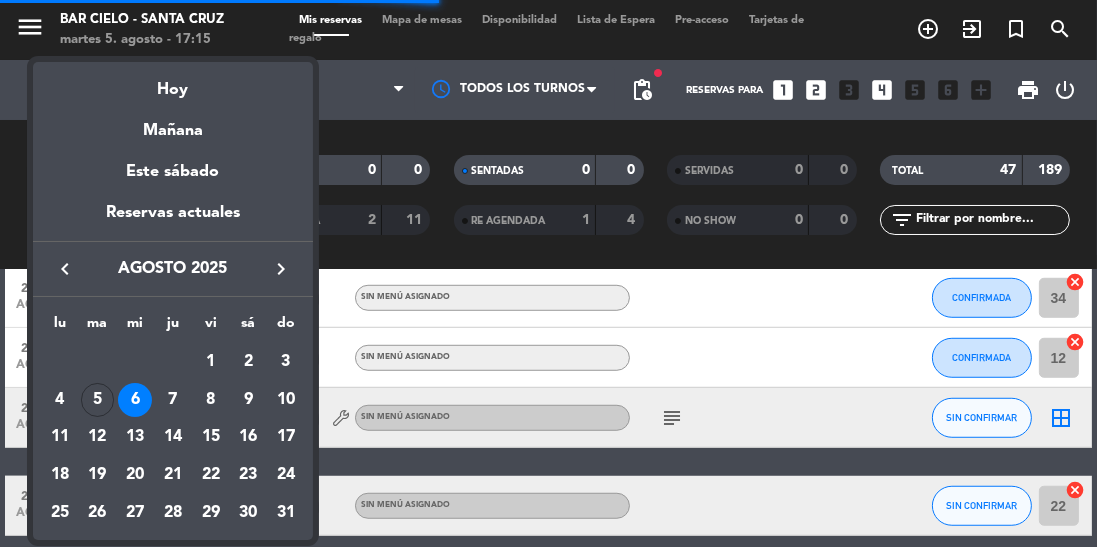 click on "Hoy" at bounding box center (173, 82) 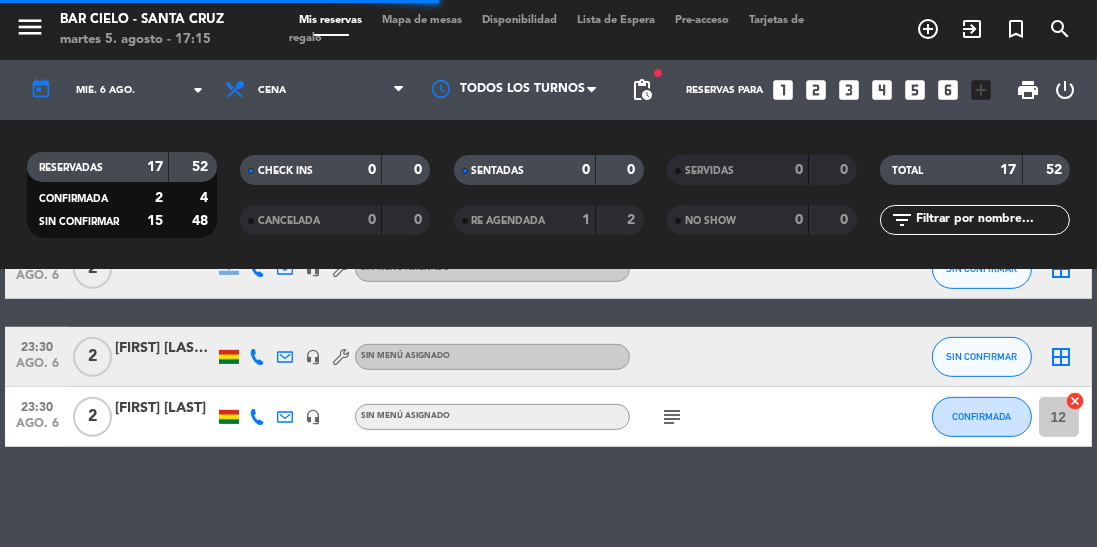 type on "mar. 5 ago." 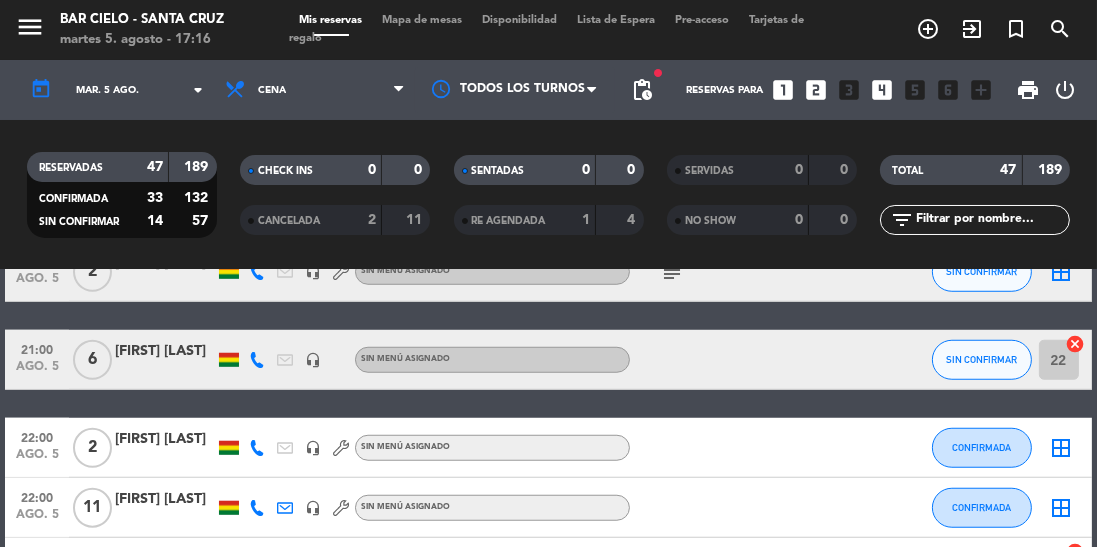 scroll, scrollTop: 1738, scrollLeft: 0, axis: vertical 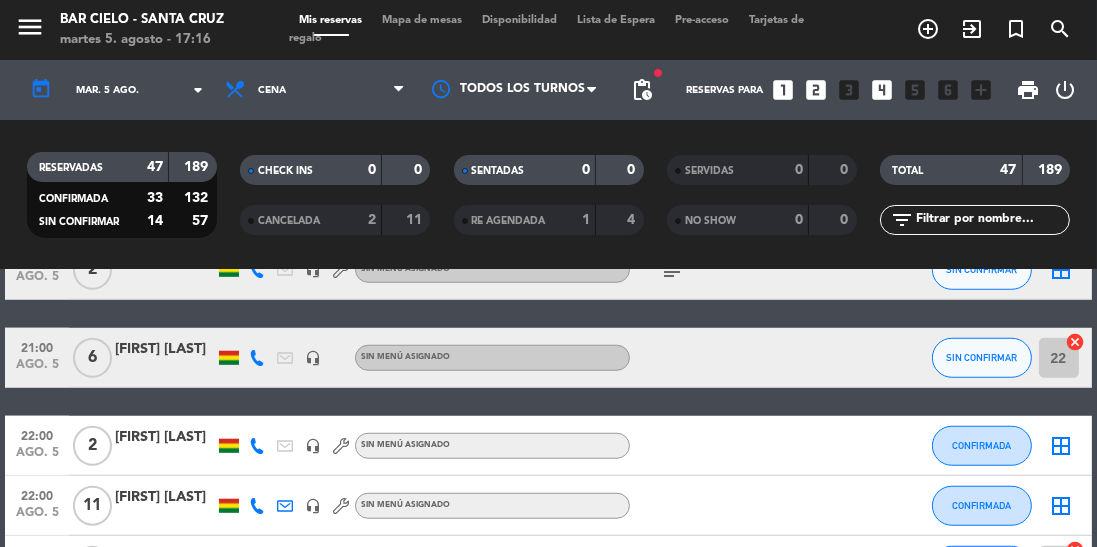 click 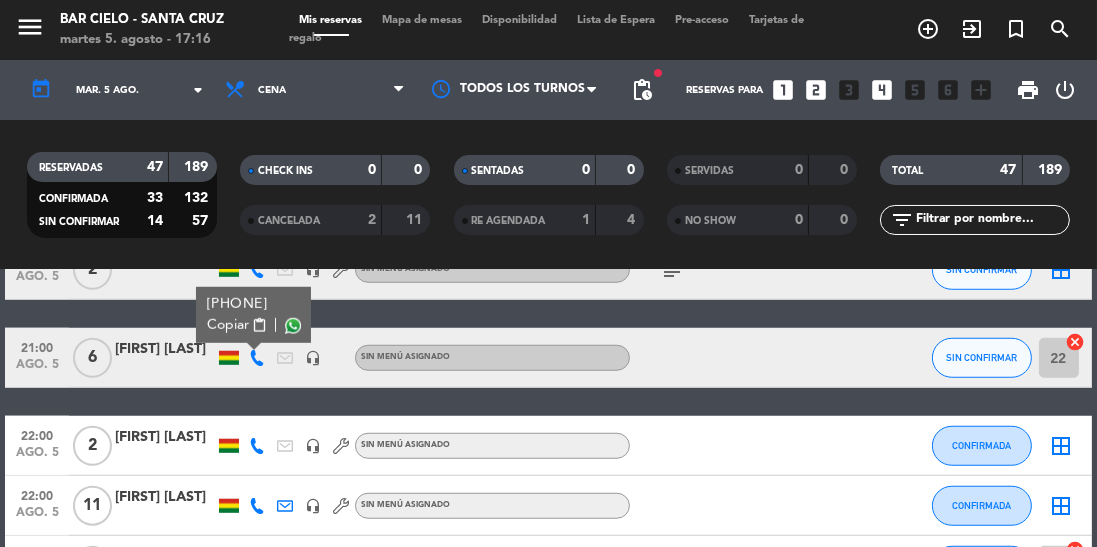 click at bounding box center [293, 326] 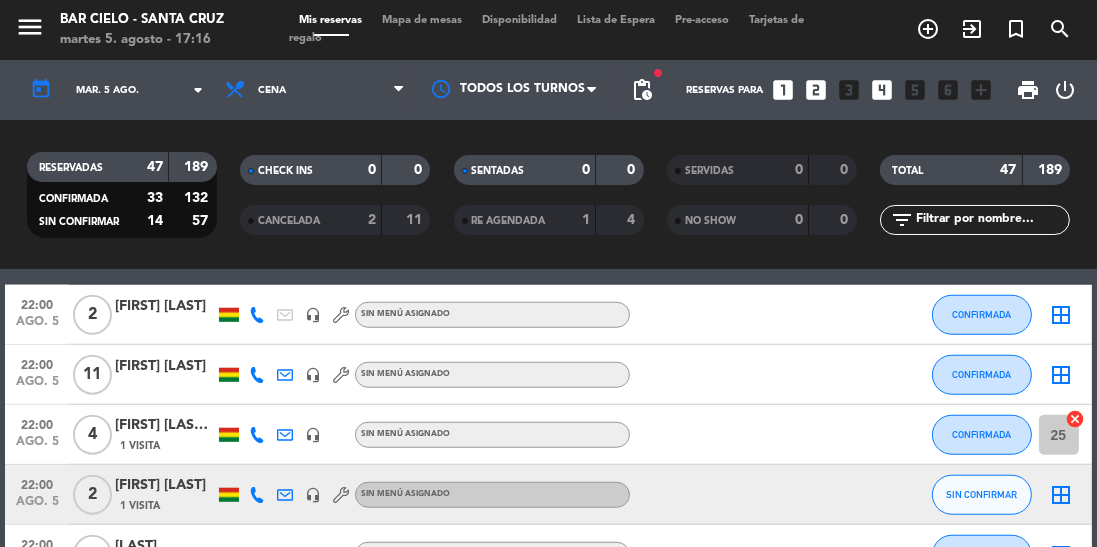 scroll, scrollTop: 1871, scrollLeft: 0, axis: vertical 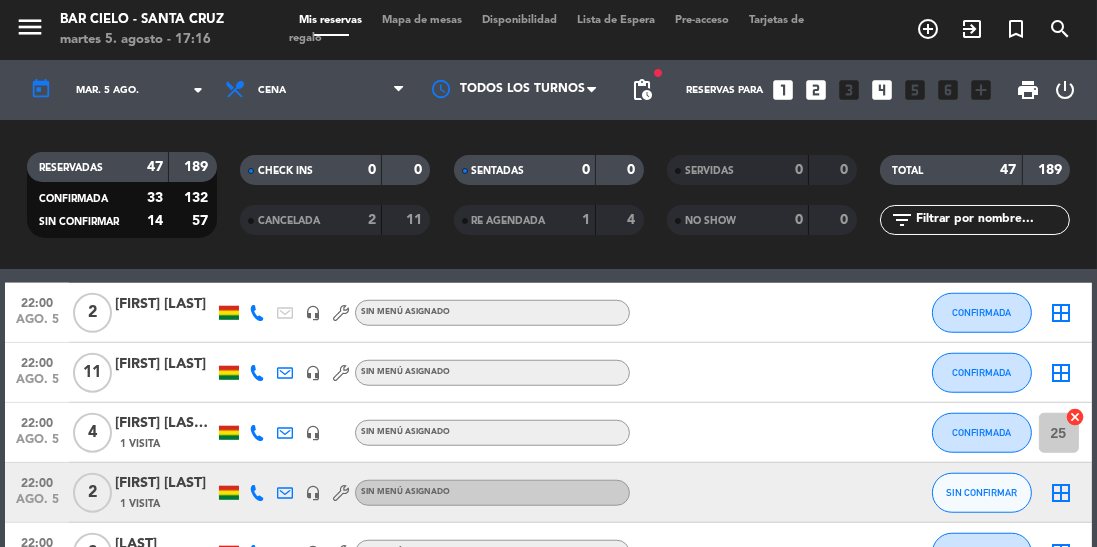 click 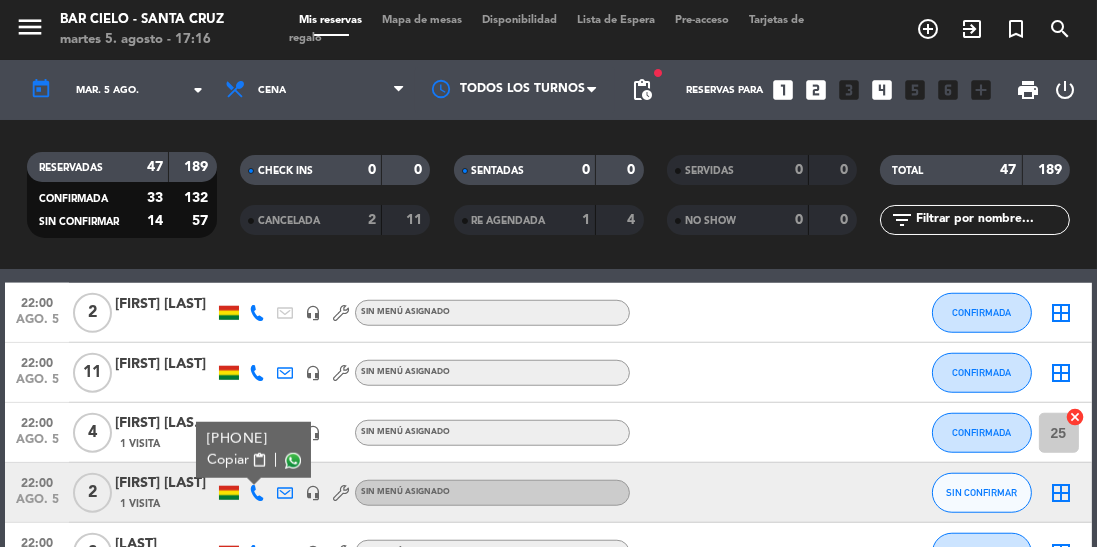 click at bounding box center (293, 461) 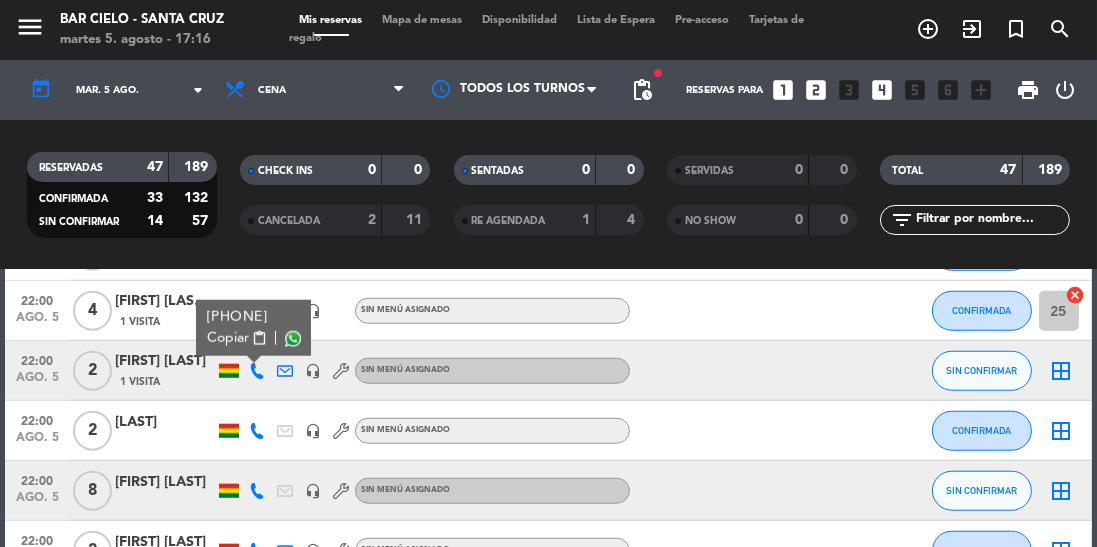 scroll, scrollTop: 1998, scrollLeft: 0, axis: vertical 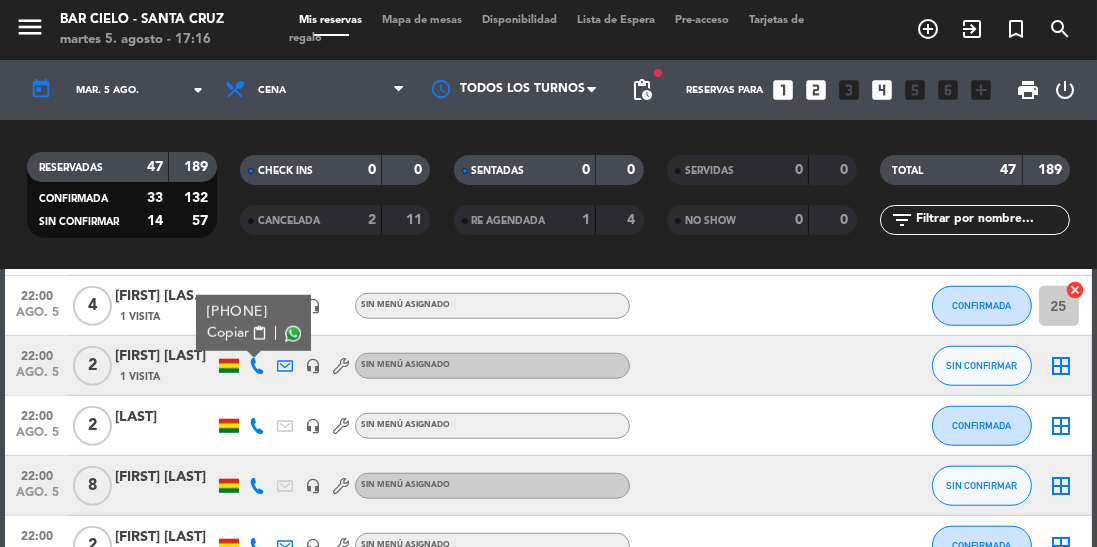 click 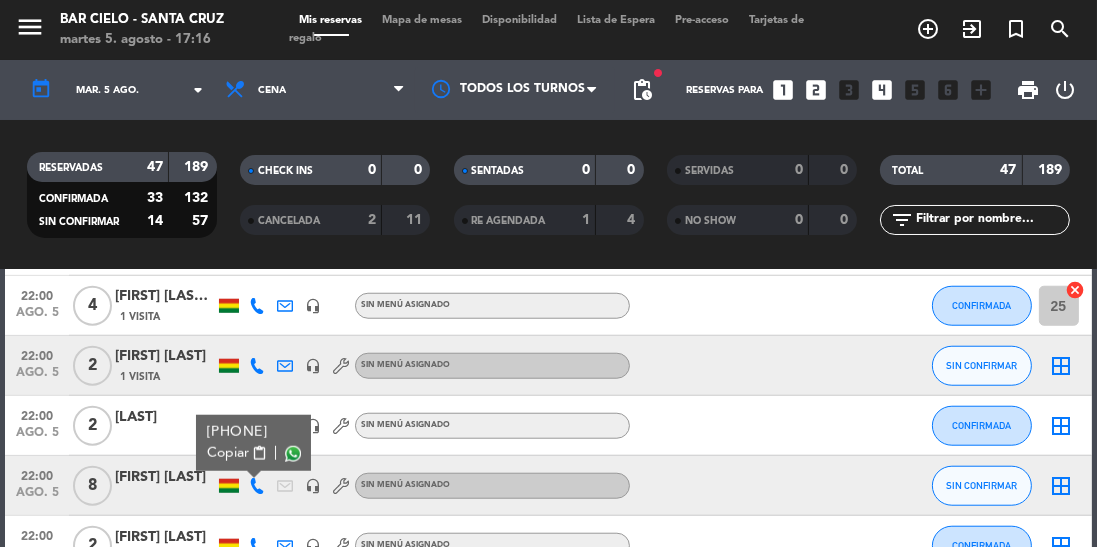 click at bounding box center [293, 454] 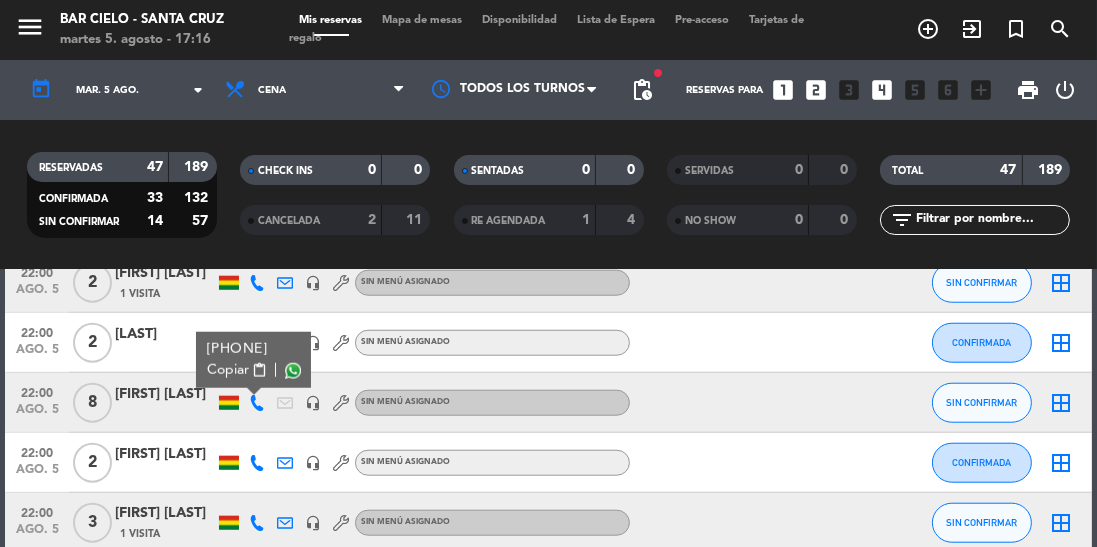scroll, scrollTop: 2108, scrollLeft: 0, axis: vertical 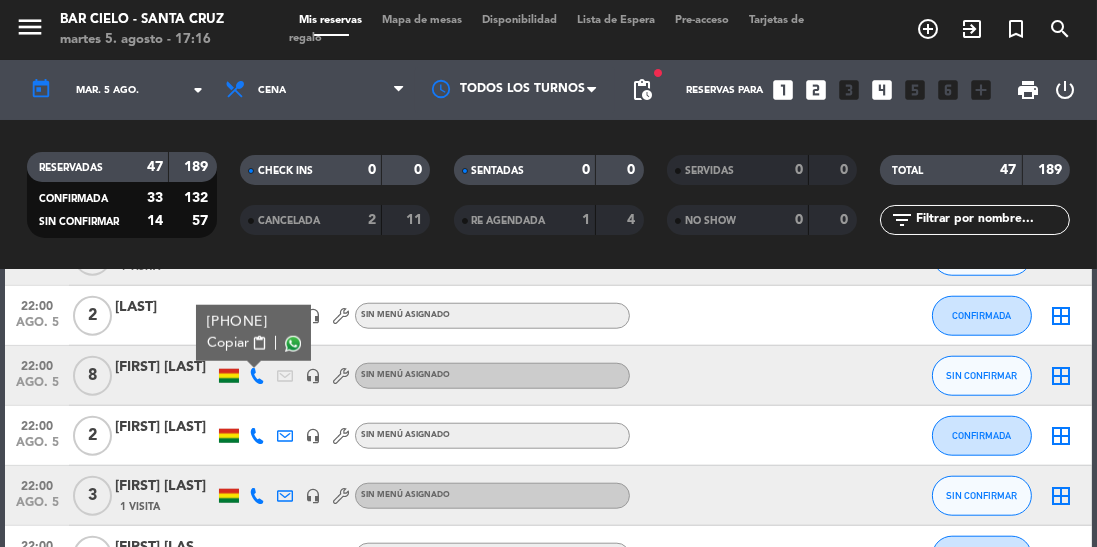 click 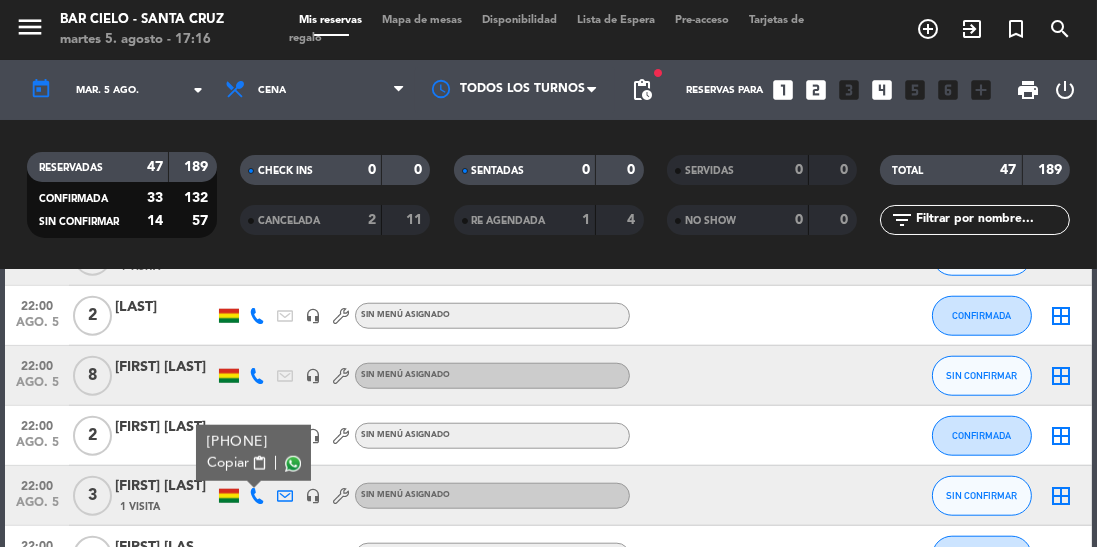 click at bounding box center [293, 464] 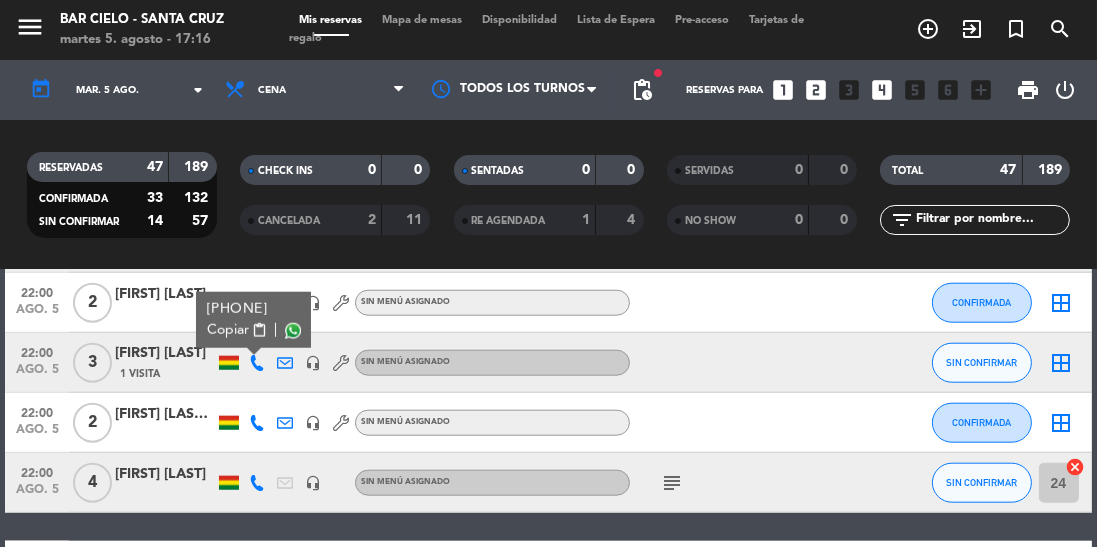 scroll, scrollTop: 2245, scrollLeft: 0, axis: vertical 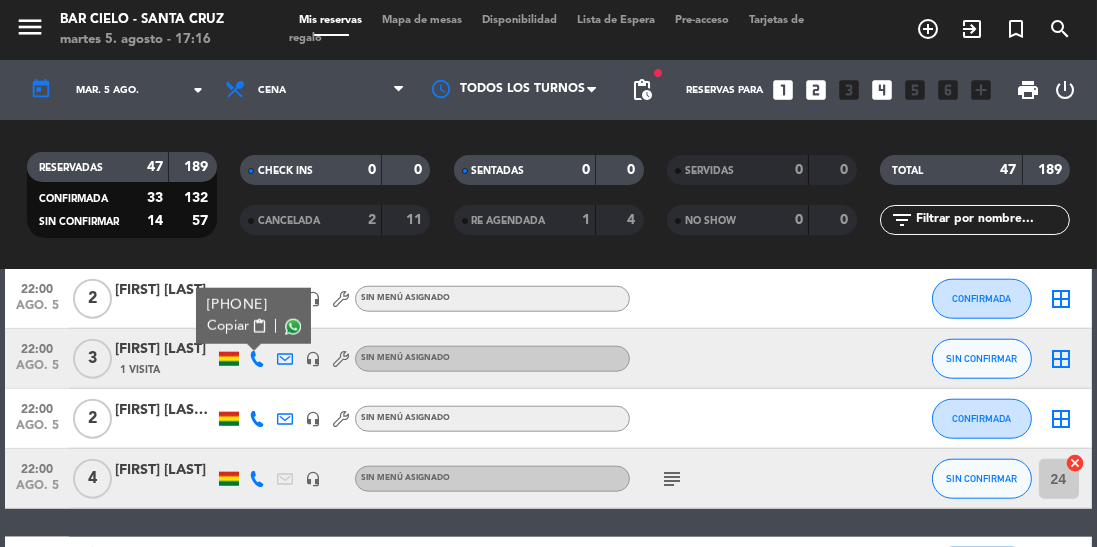 click 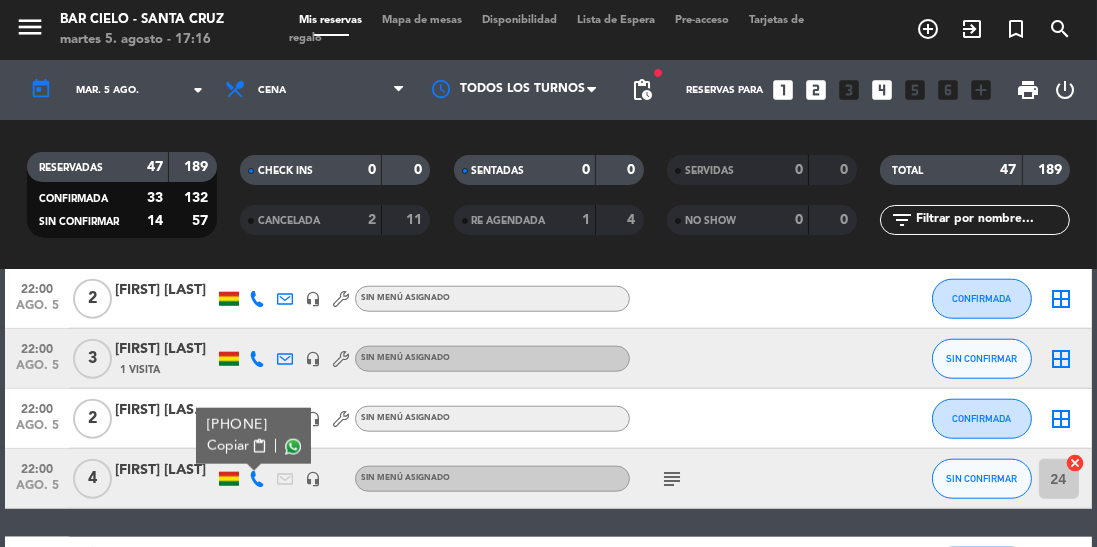 click at bounding box center (293, 447) 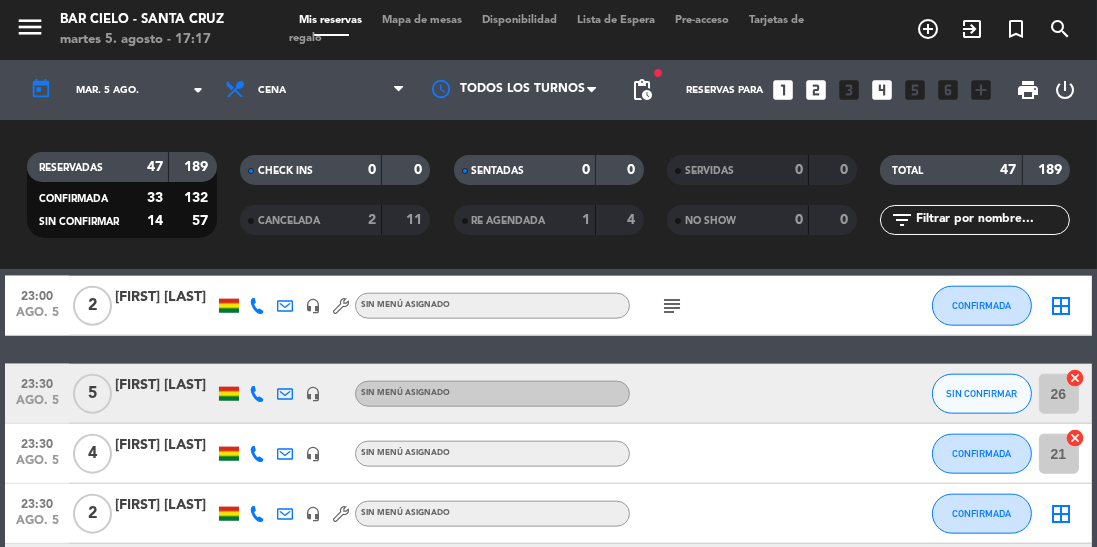 scroll, scrollTop: 2517, scrollLeft: 0, axis: vertical 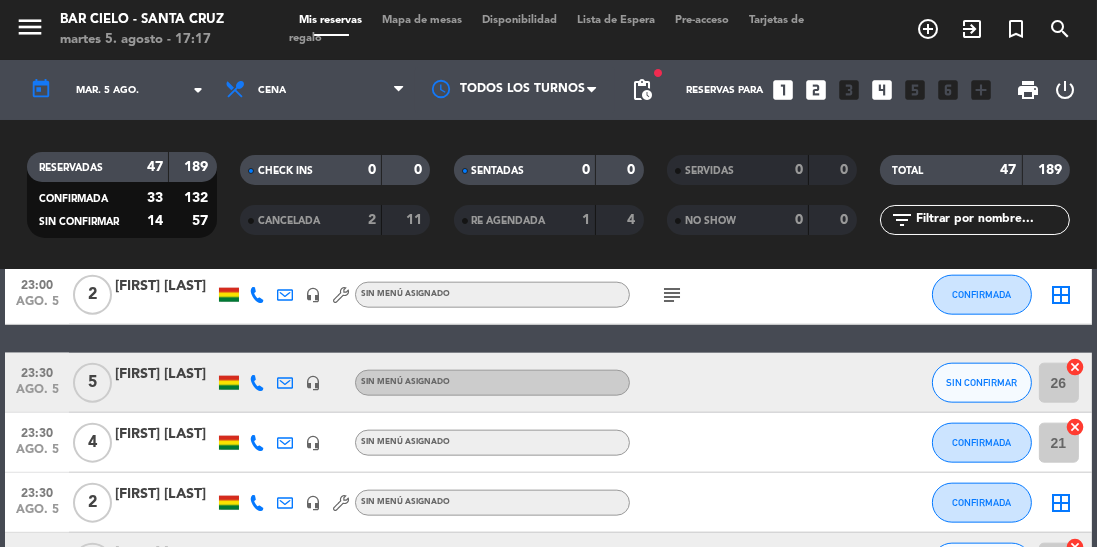 click 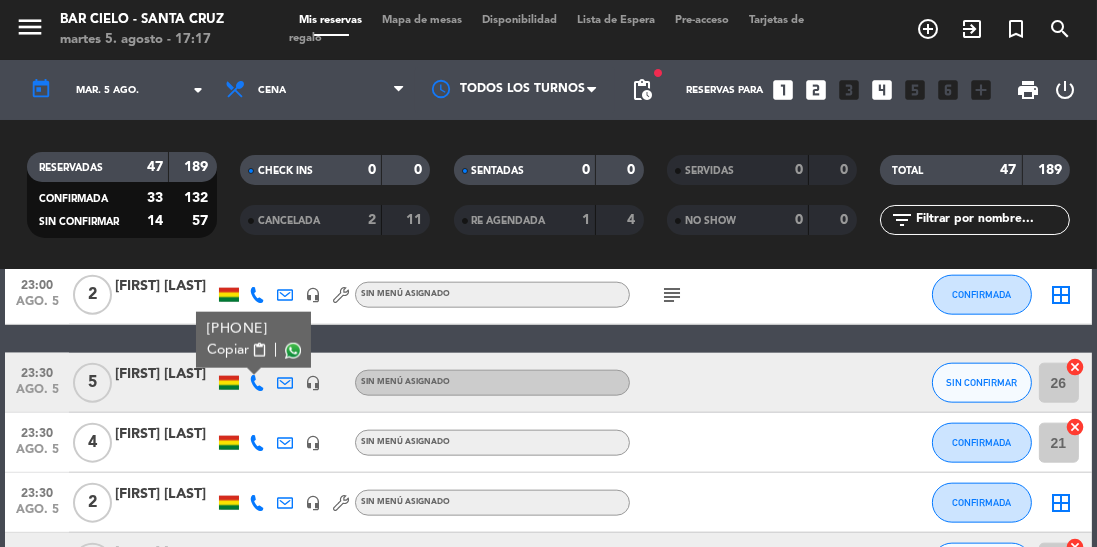click at bounding box center [293, 351] 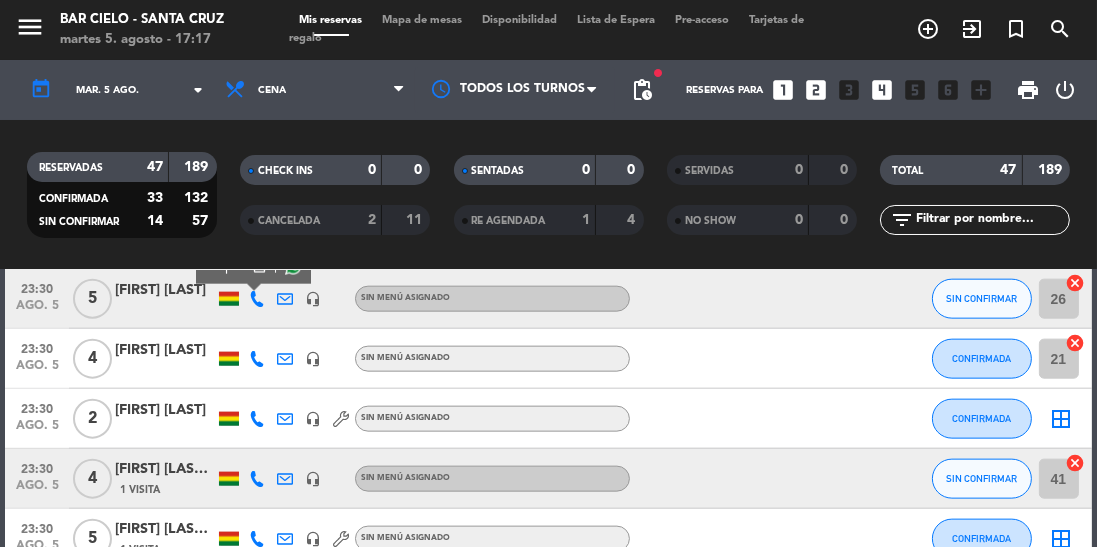 scroll, scrollTop: 2638, scrollLeft: 0, axis: vertical 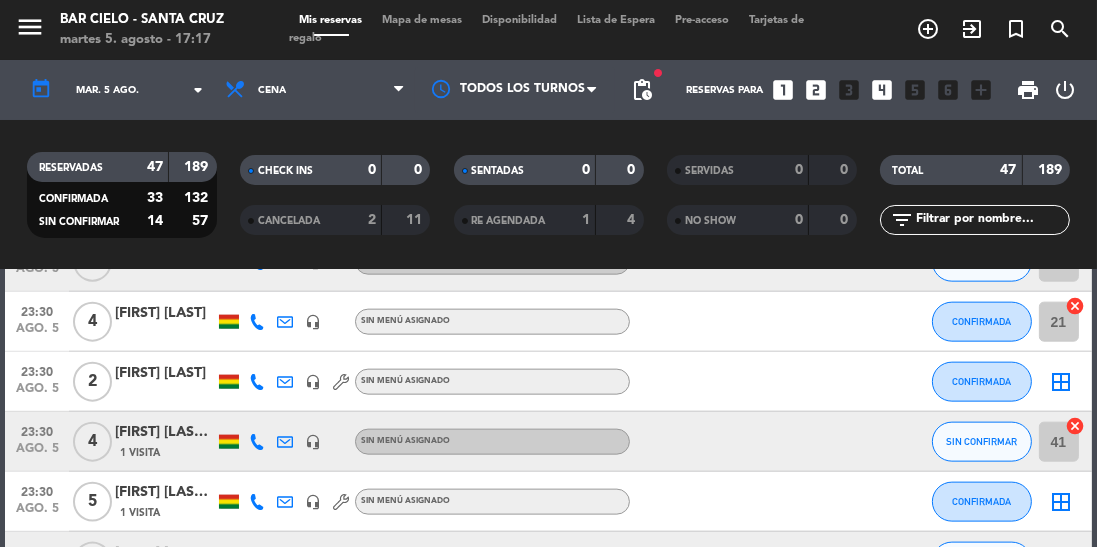 click 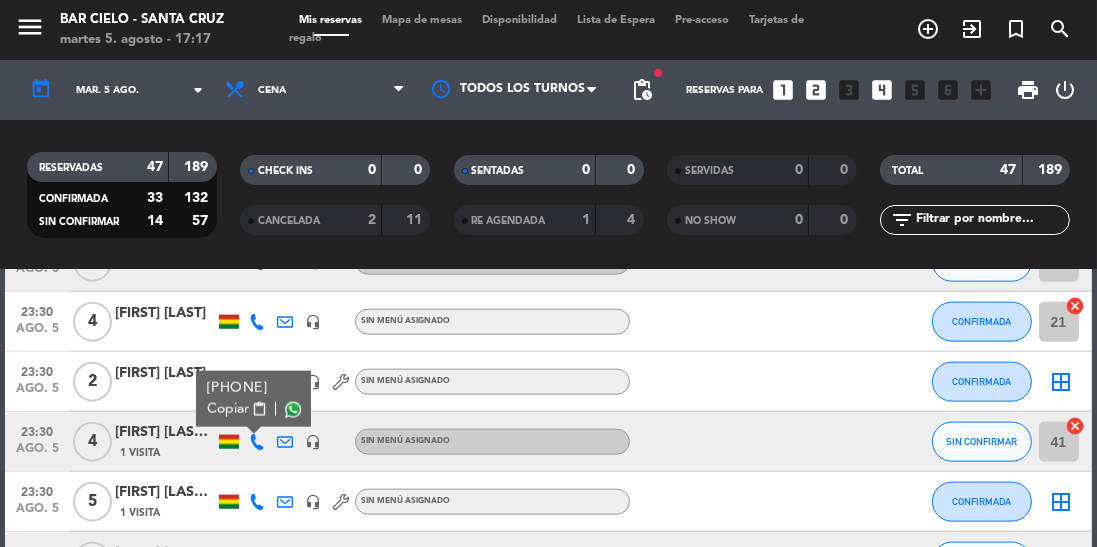 click at bounding box center (293, 410) 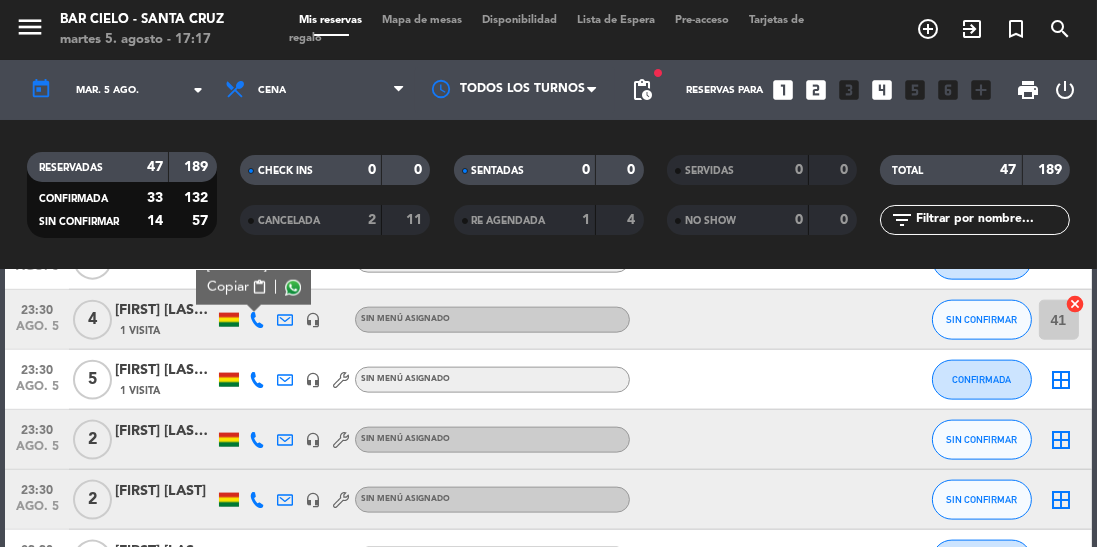 scroll, scrollTop: 2759, scrollLeft: 0, axis: vertical 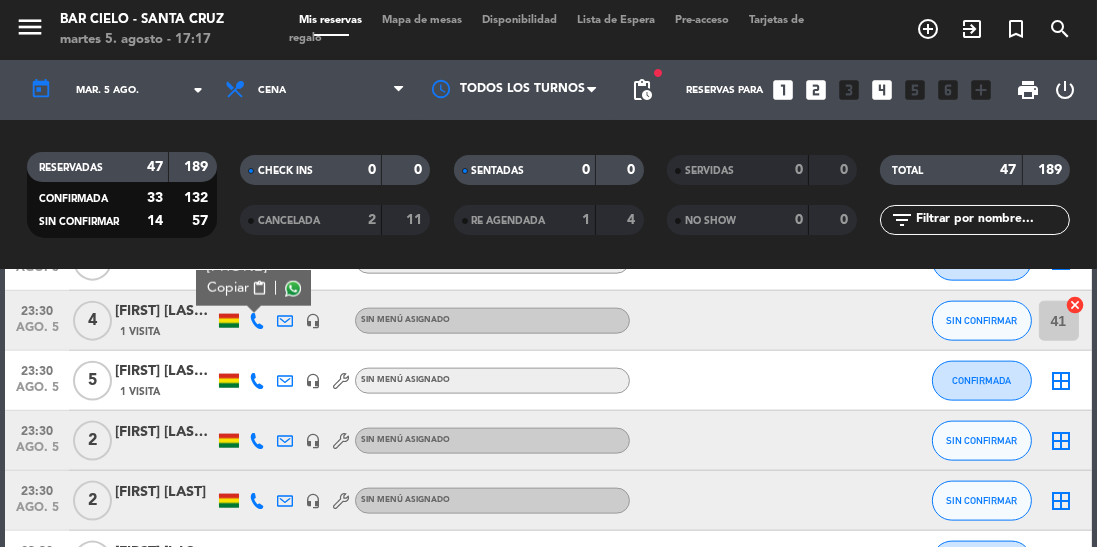click 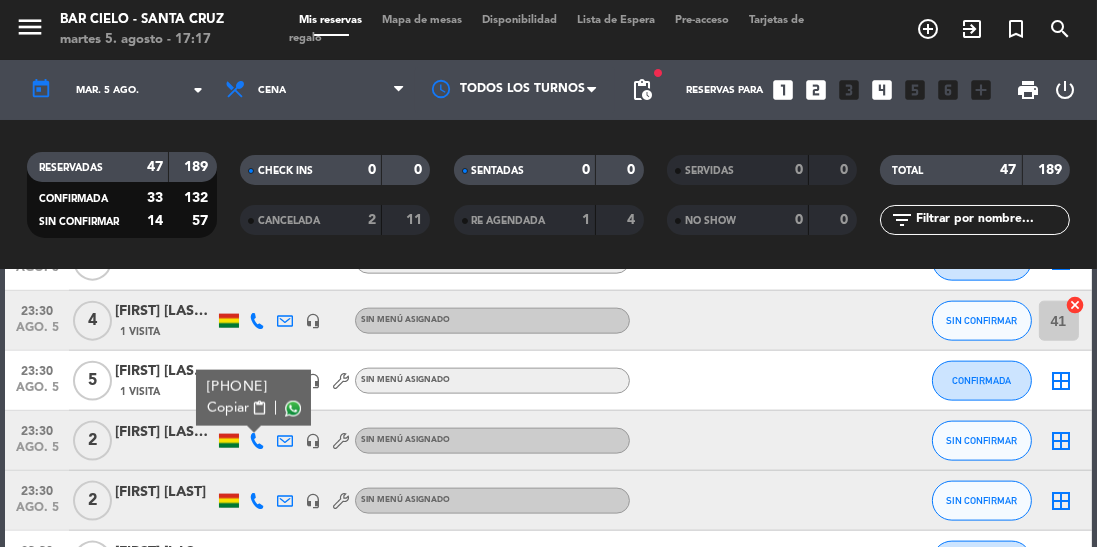 click at bounding box center [293, 409] 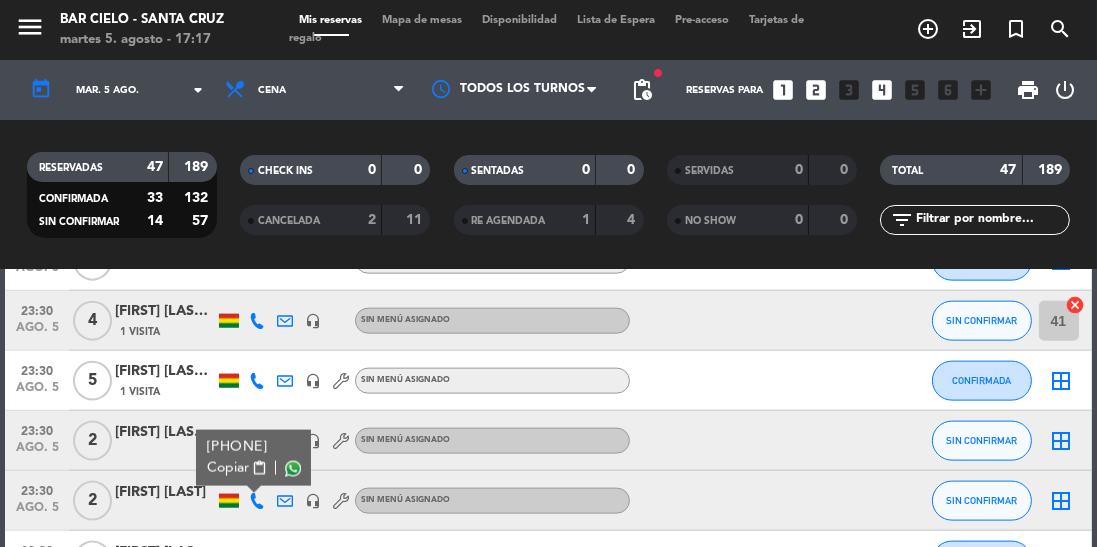 click at bounding box center (293, 469) 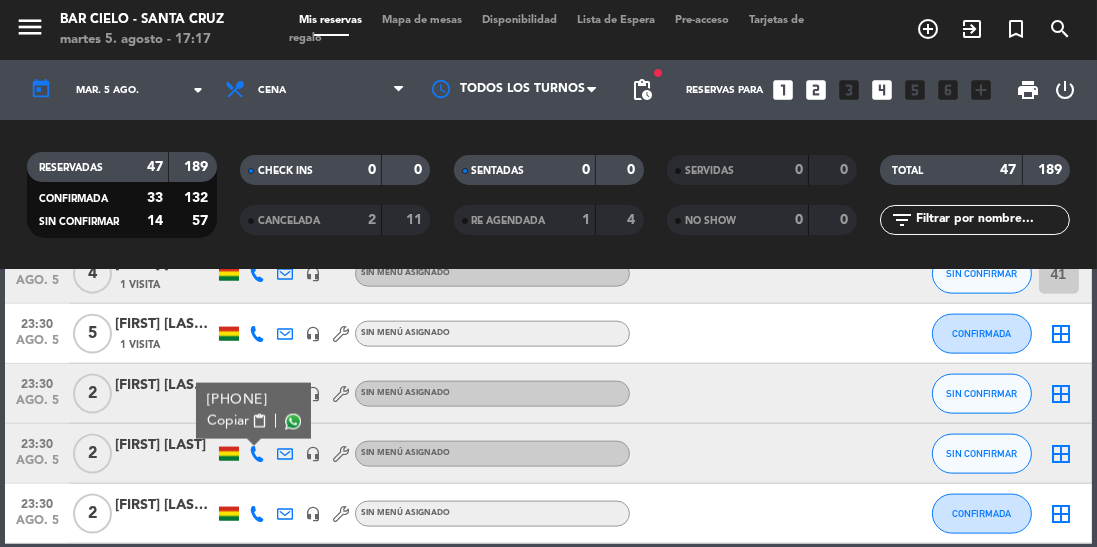scroll, scrollTop: 94, scrollLeft: 0, axis: vertical 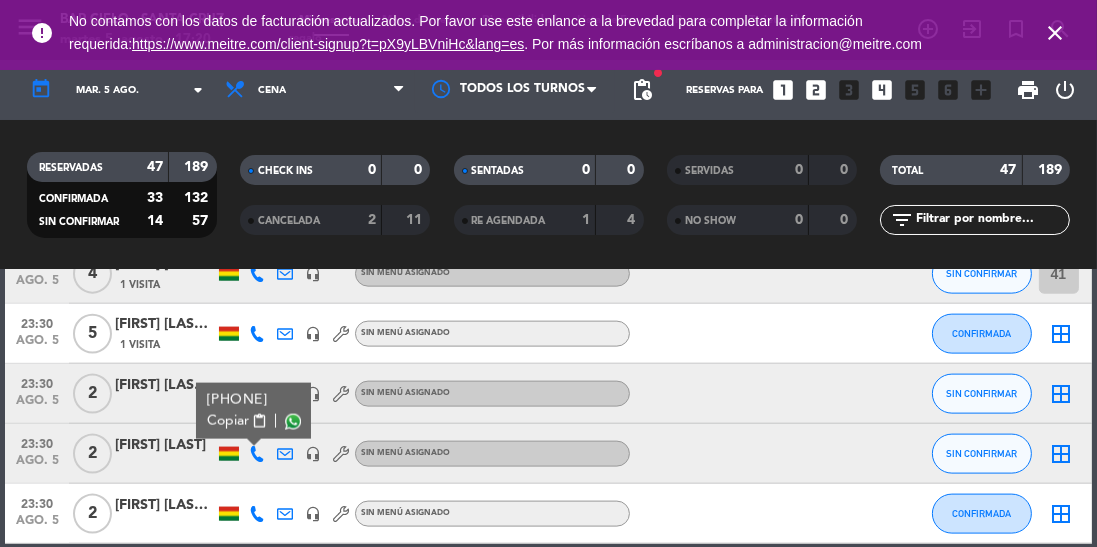 click on "close" at bounding box center [1055, 33] 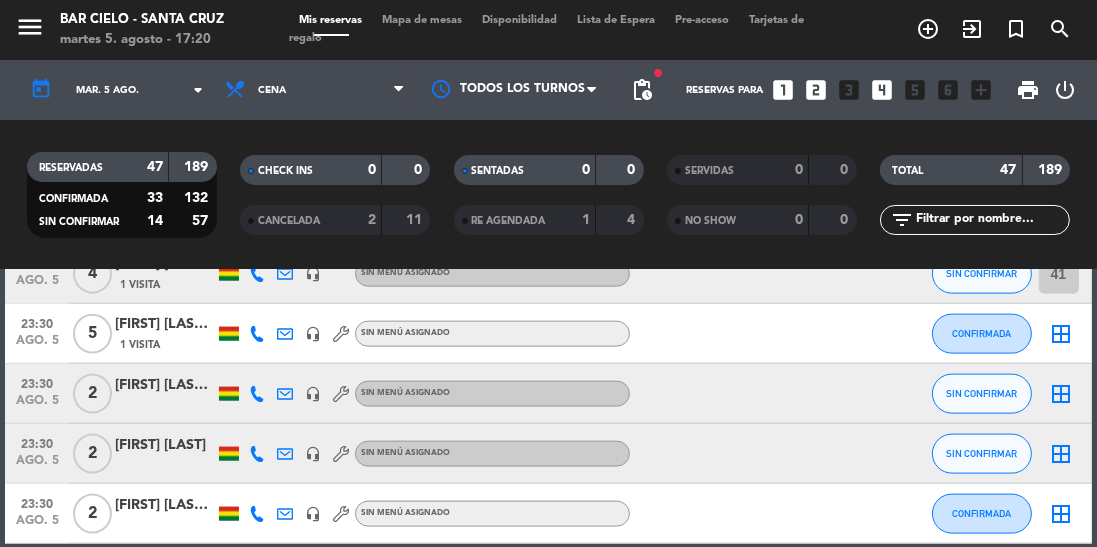 scroll, scrollTop: 0, scrollLeft: 0, axis: both 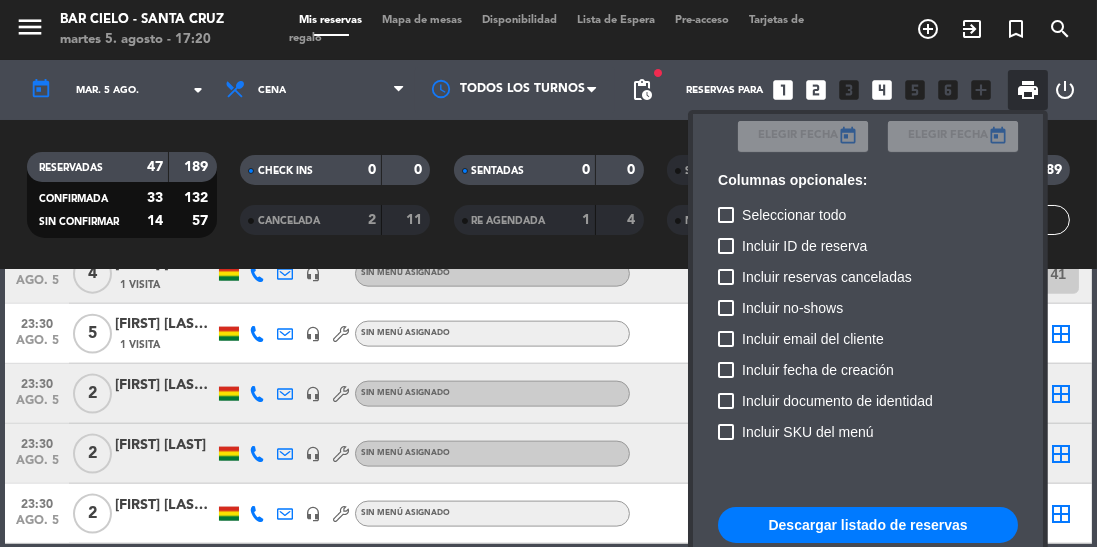 click on "Descargar listado de reservas" at bounding box center (868, 525) 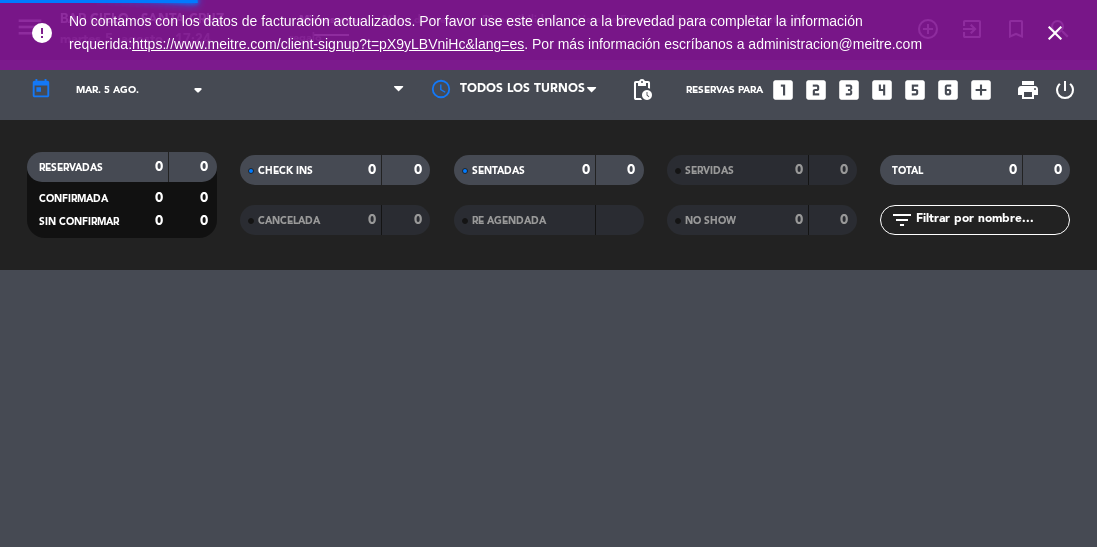 scroll, scrollTop: 0, scrollLeft: 0, axis: both 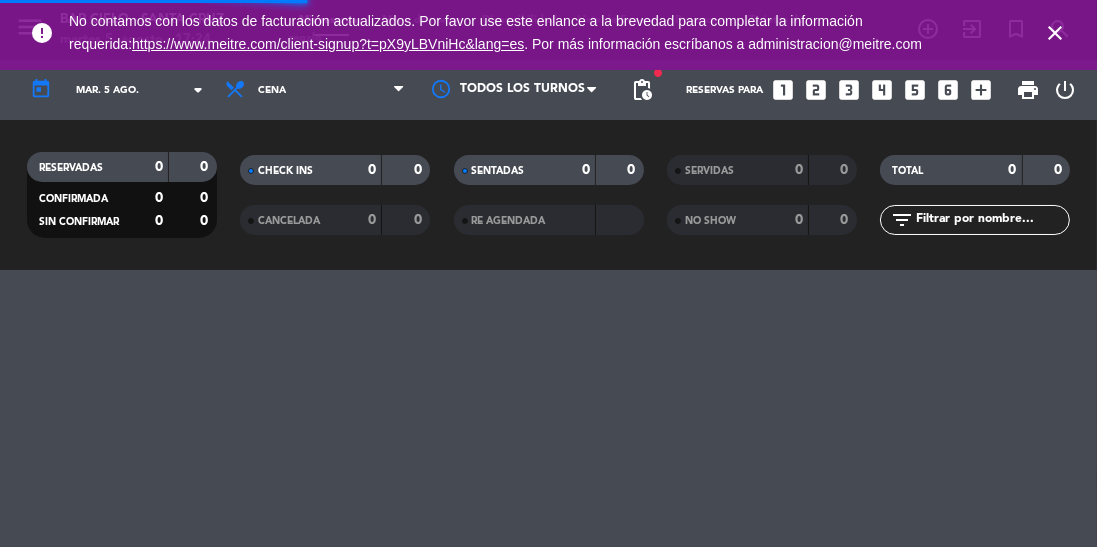 click on "close" at bounding box center (1055, 33) 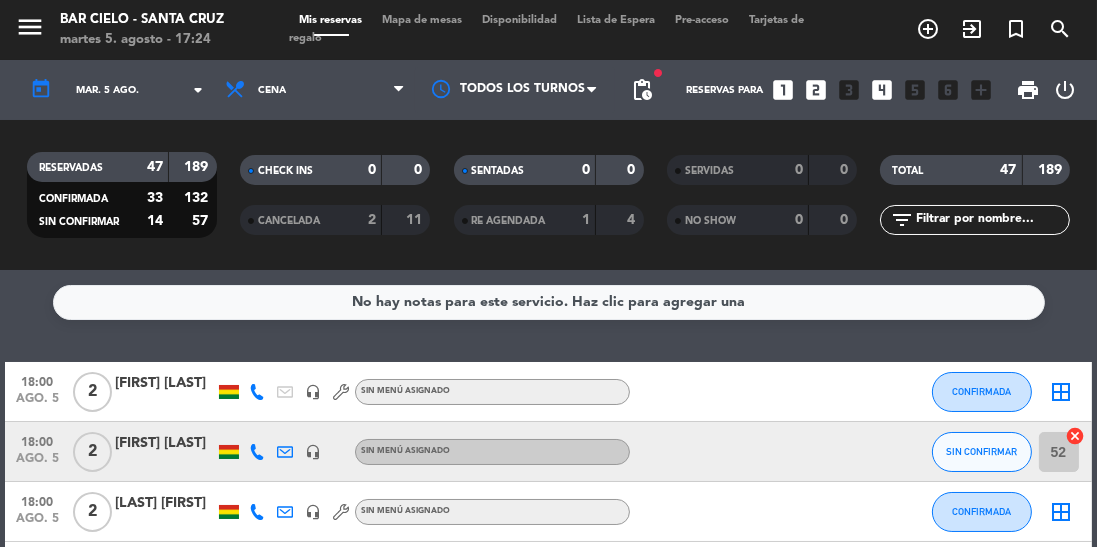 click on "print" at bounding box center [1028, 90] 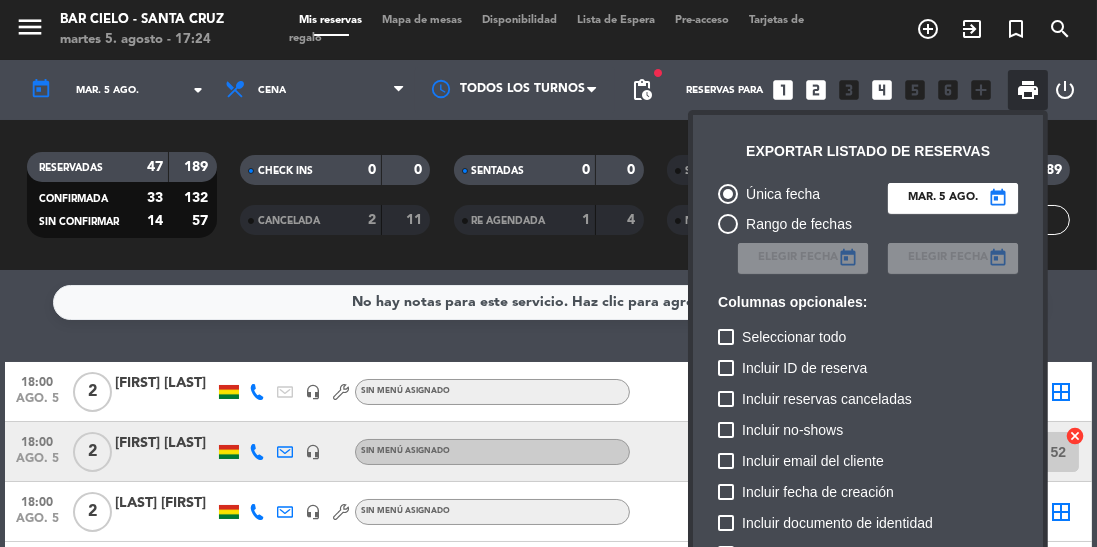 scroll, scrollTop: 122, scrollLeft: 0, axis: vertical 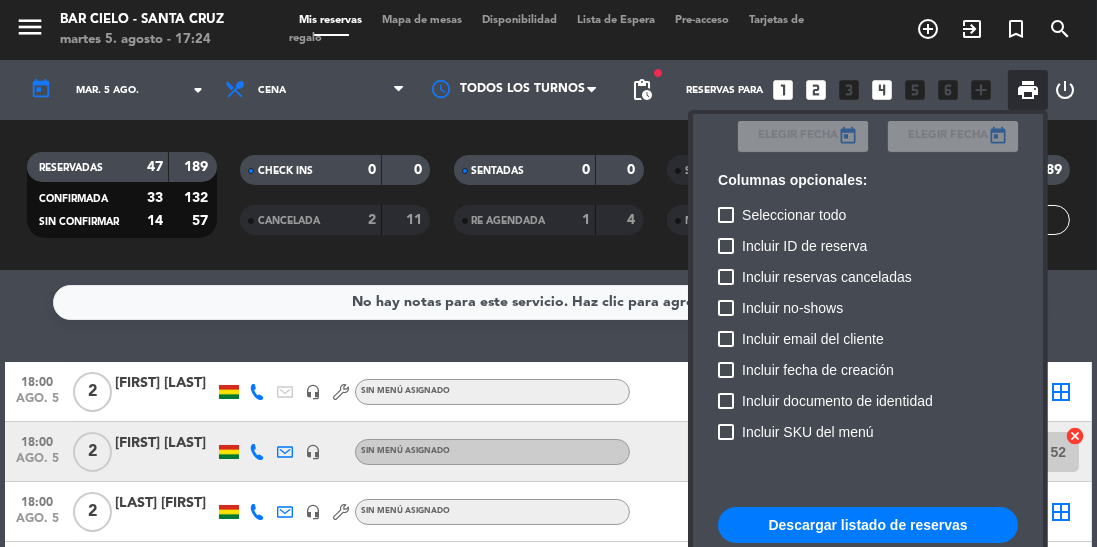 click on "Descargar listado de reservas" at bounding box center [868, 525] 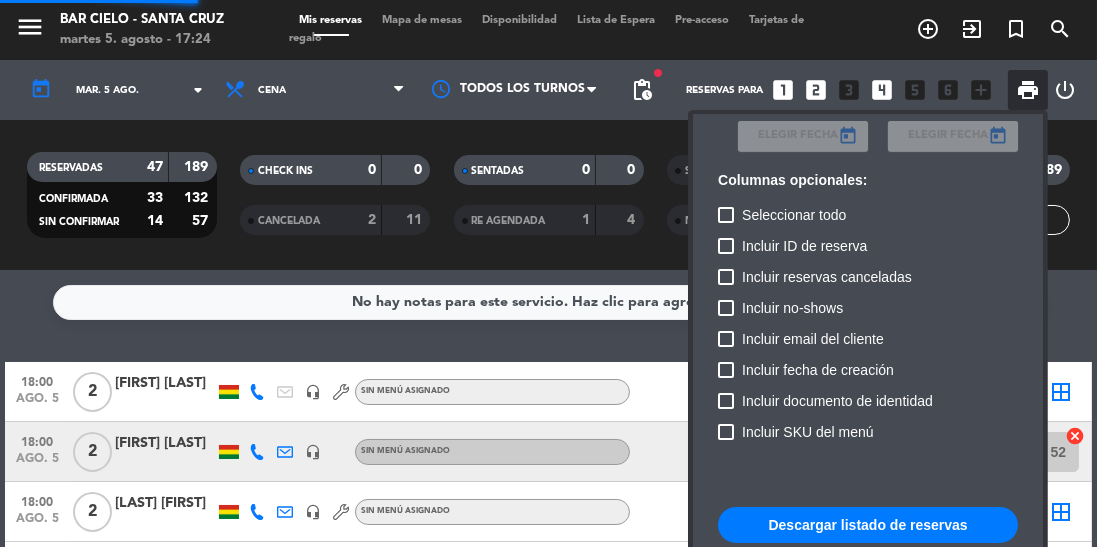 click on "Descargar listado de reservas" at bounding box center (868, 525) 